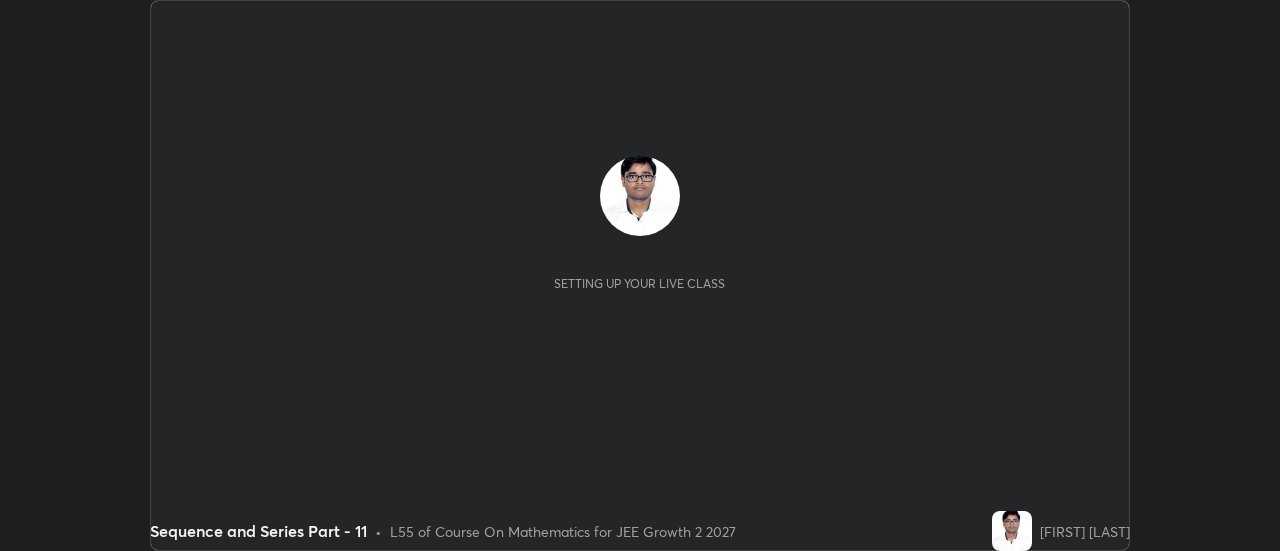 scroll, scrollTop: 0, scrollLeft: 0, axis: both 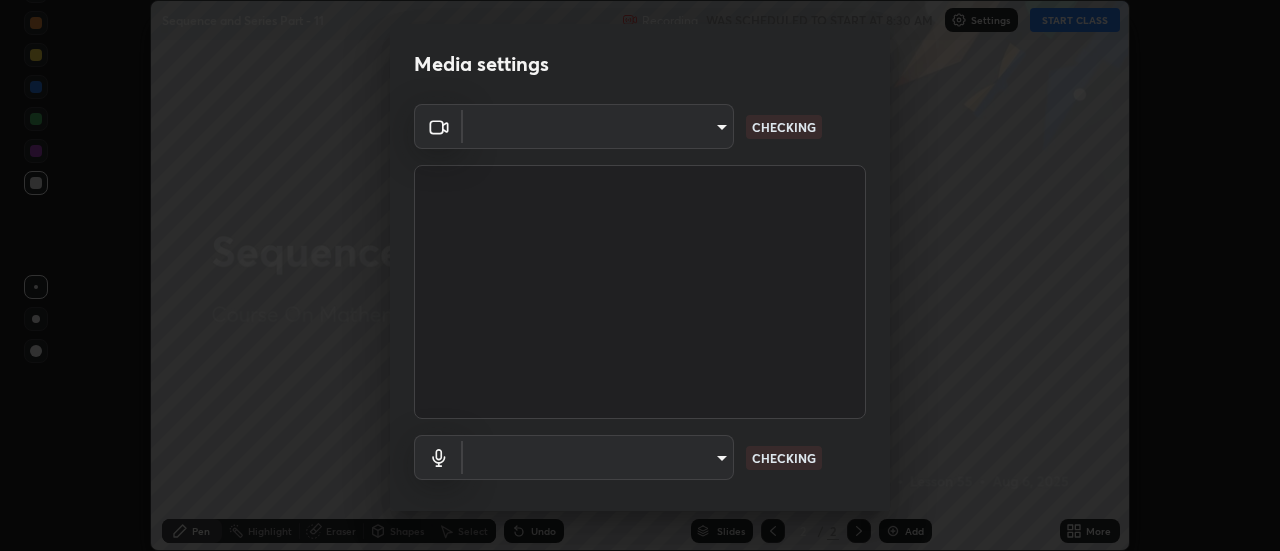 type on "e2aa400b7bb40988937289f1826270d99bb774d75893401bafd8ee5ef144e594" 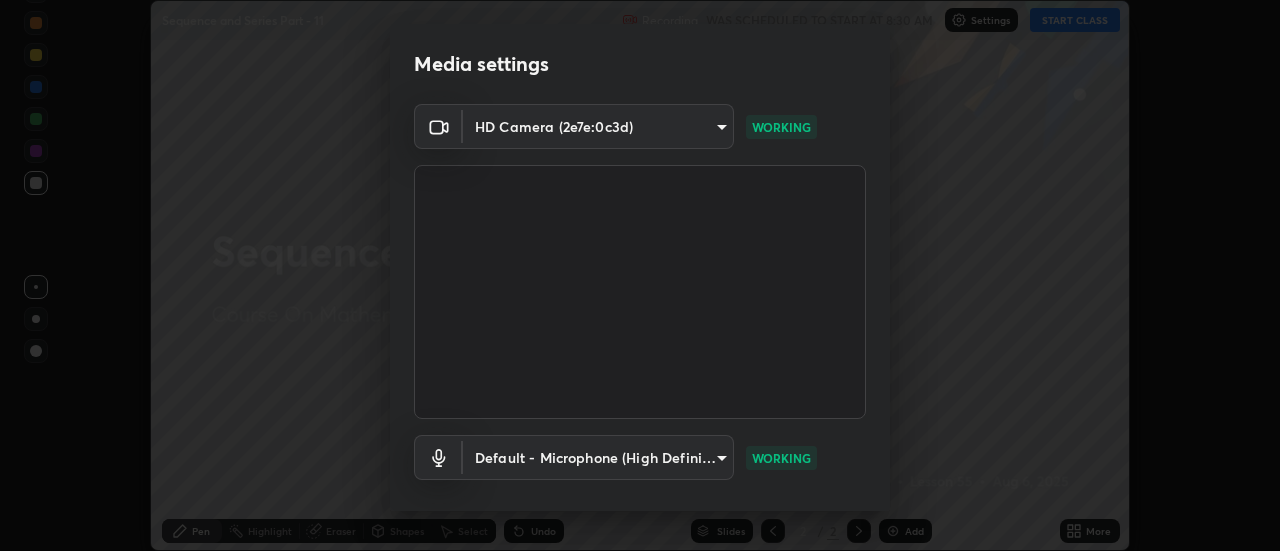 scroll, scrollTop: 105, scrollLeft: 0, axis: vertical 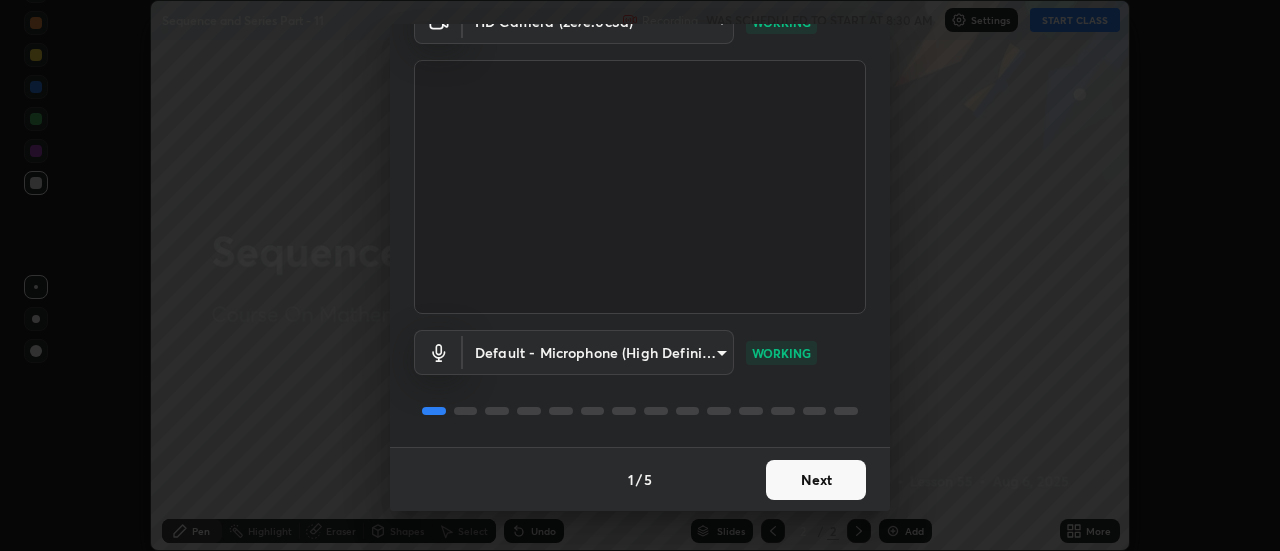 click on "Next" at bounding box center (816, 480) 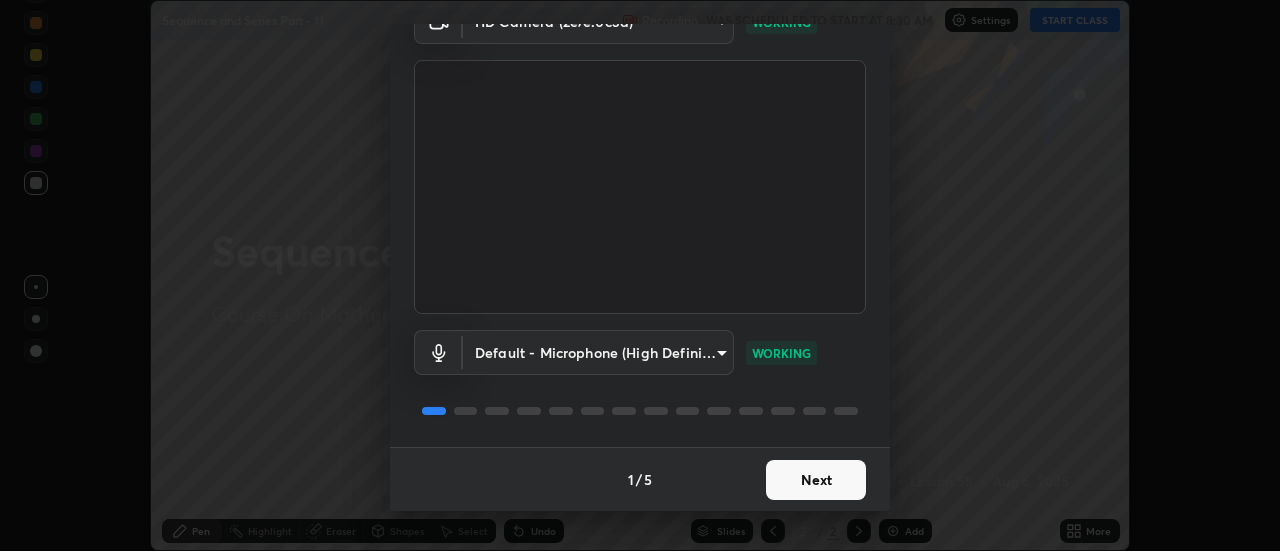 scroll, scrollTop: 0, scrollLeft: 0, axis: both 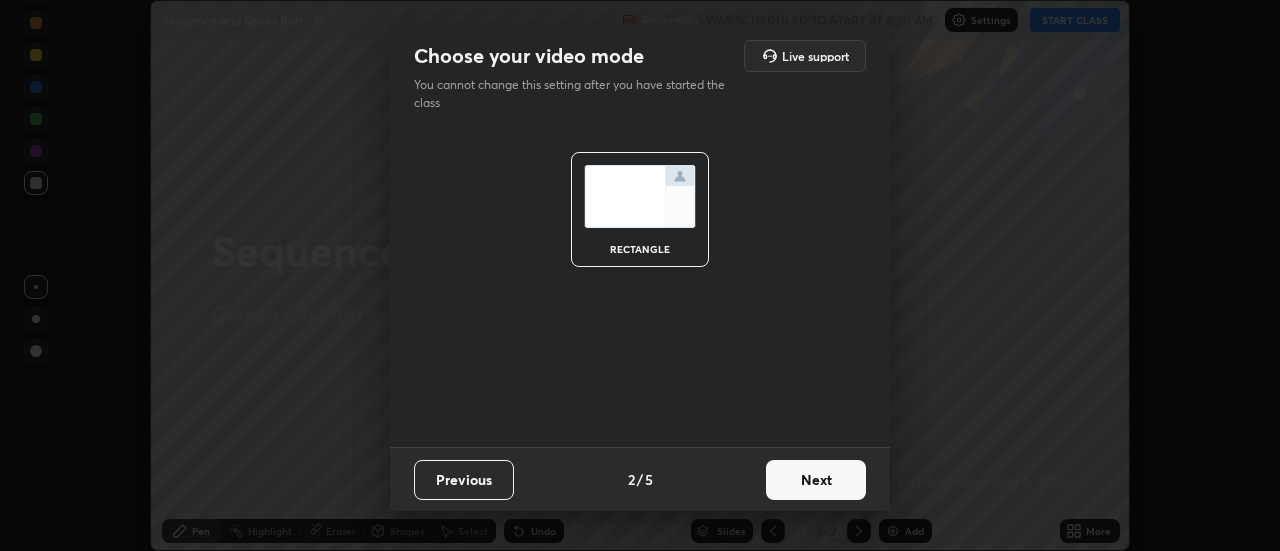 click on "Next" at bounding box center [816, 480] 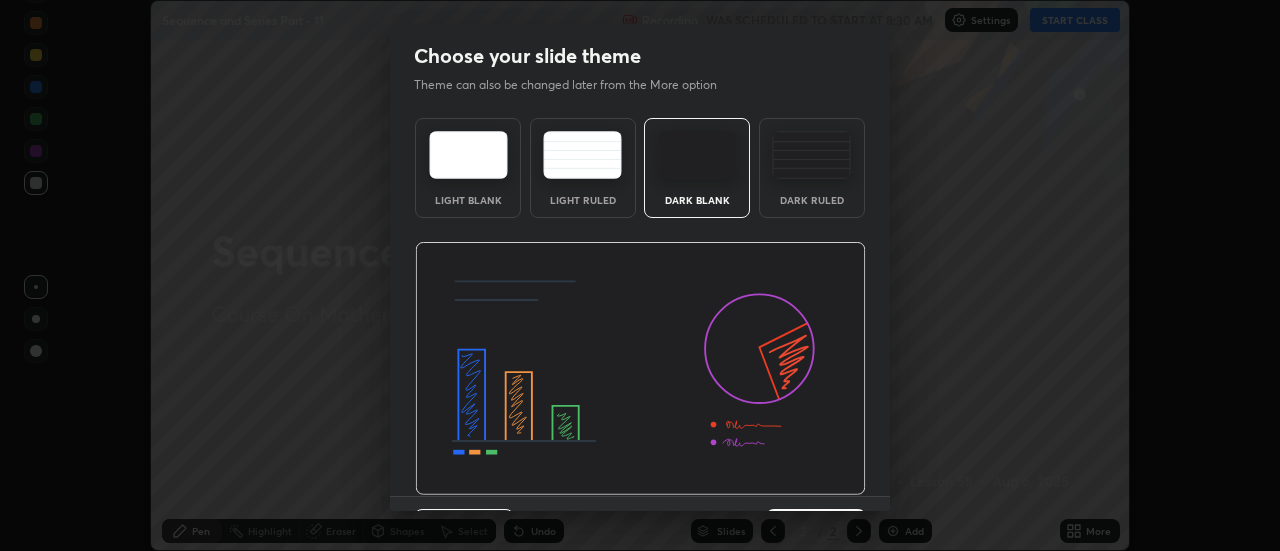 scroll, scrollTop: 49, scrollLeft: 0, axis: vertical 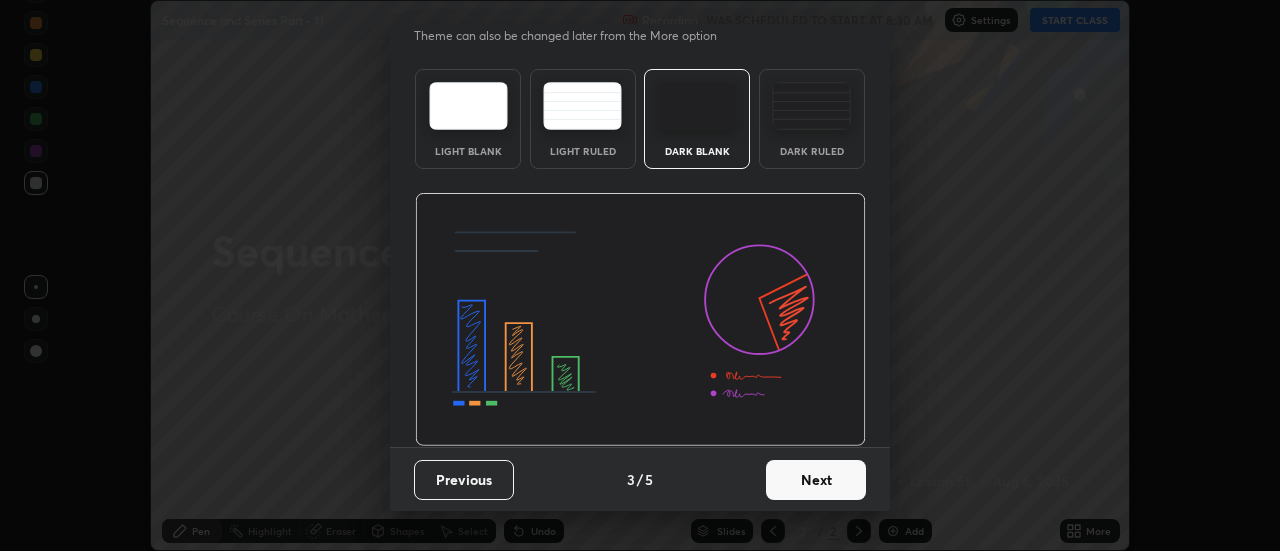 click on "Next" at bounding box center (816, 480) 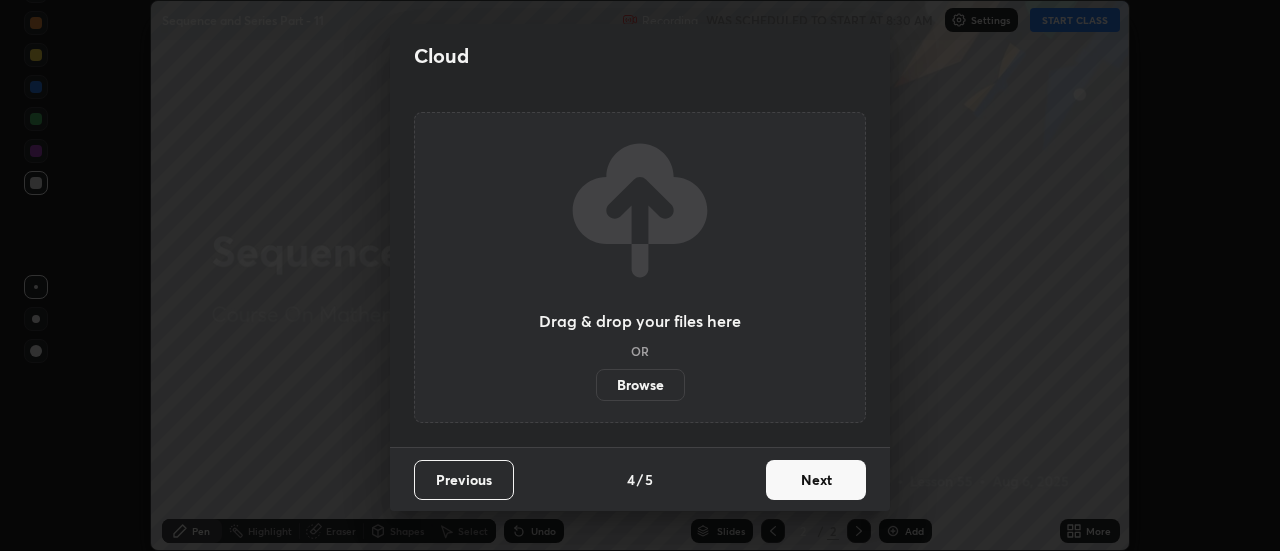 click on "Next" at bounding box center [816, 480] 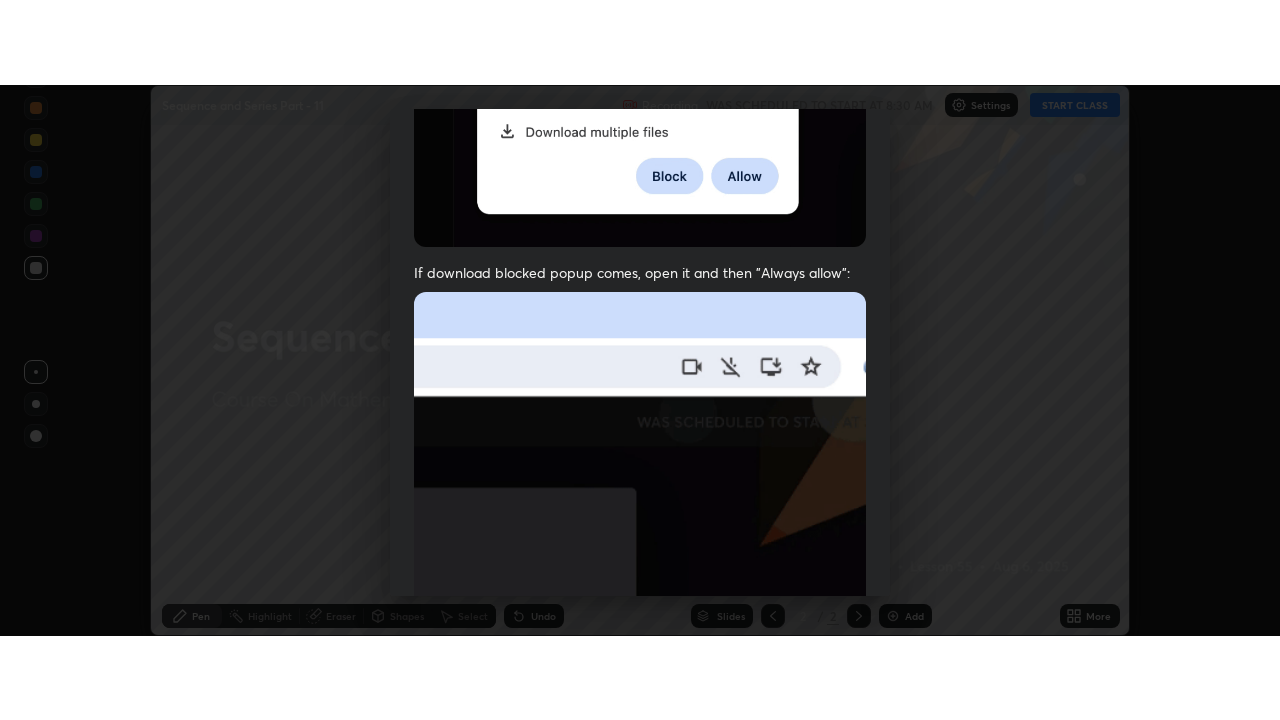 scroll, scrollTop: 513, scrollLeft: 0, axis: vertical 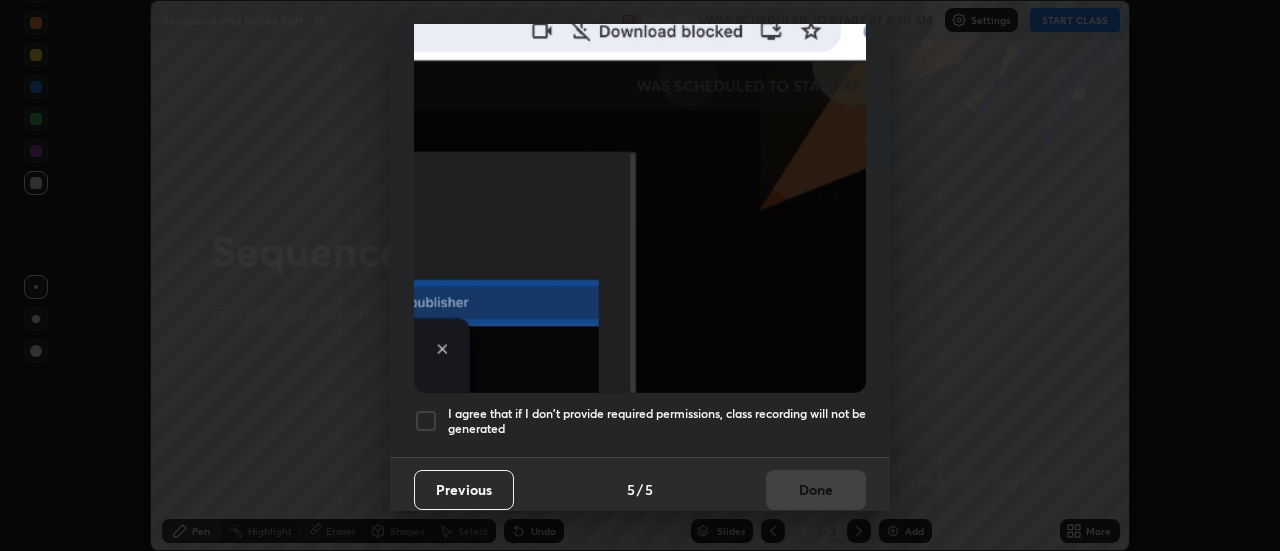 click on "I agree that if I don't provide required permissions, class recording will not be generated" at bounding box center [657, 421] 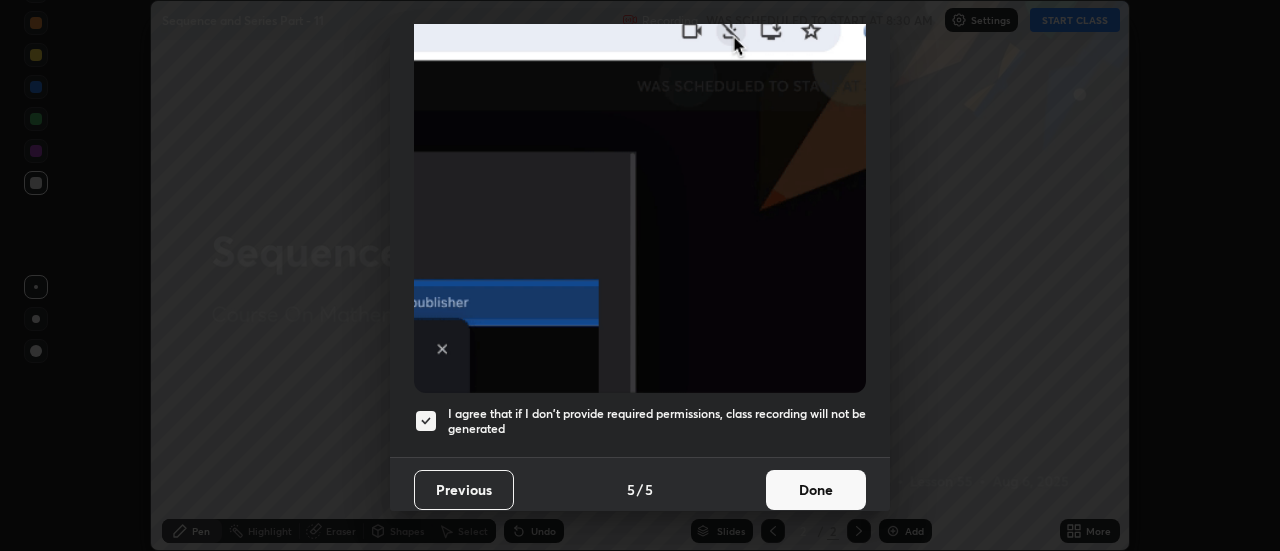 click on "Done" at bounding box center (816, 490) 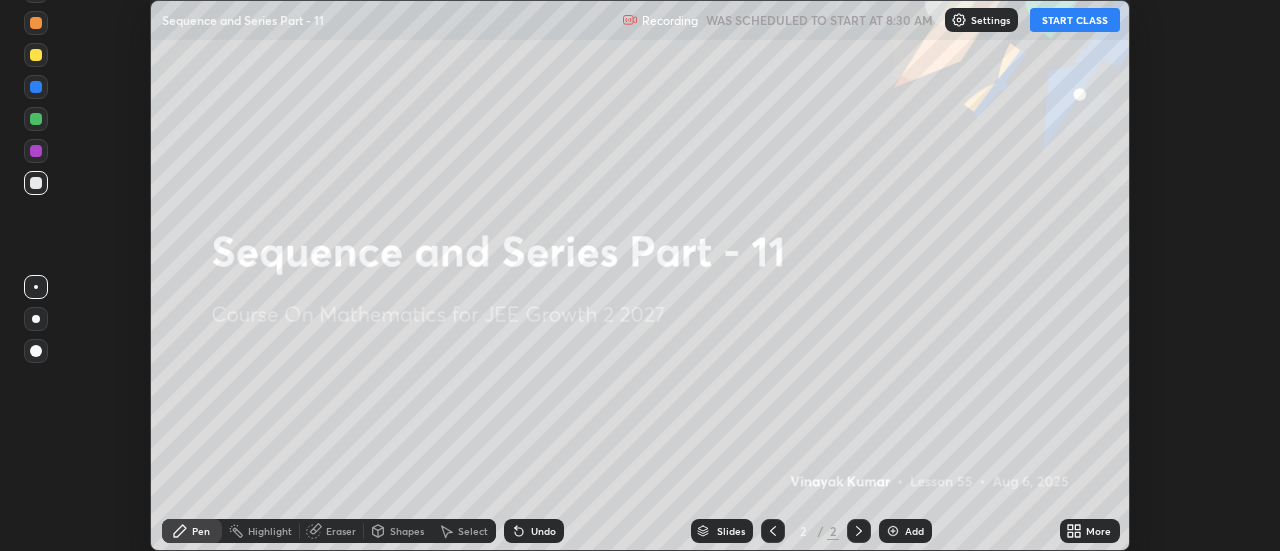 click on "START CLASS" at bounding box center (1075, 20) 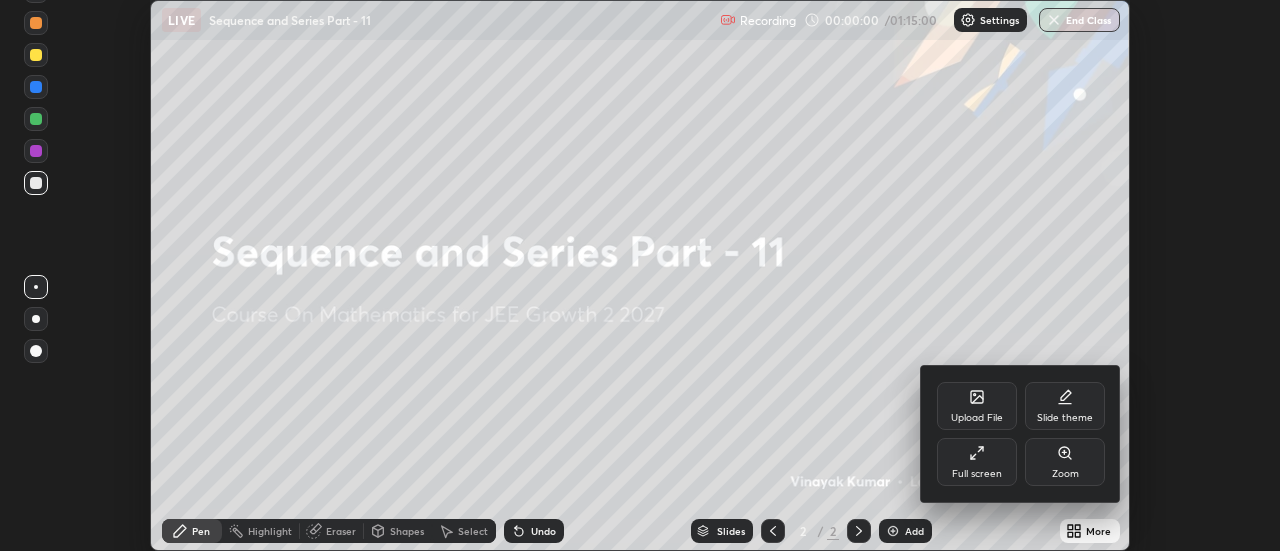 click on "Full screen" at bounding box center [977, 462] 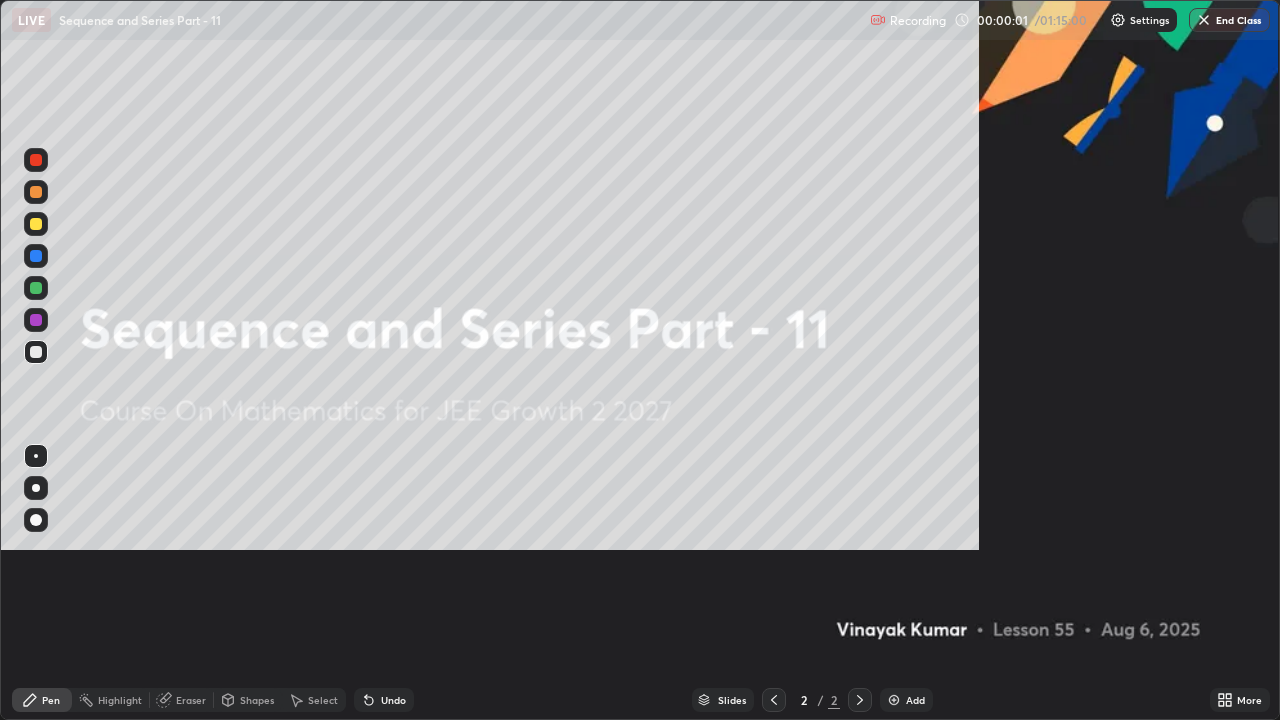scroll, scrollTop: 99280, scrollLeft: 98720, axis: both 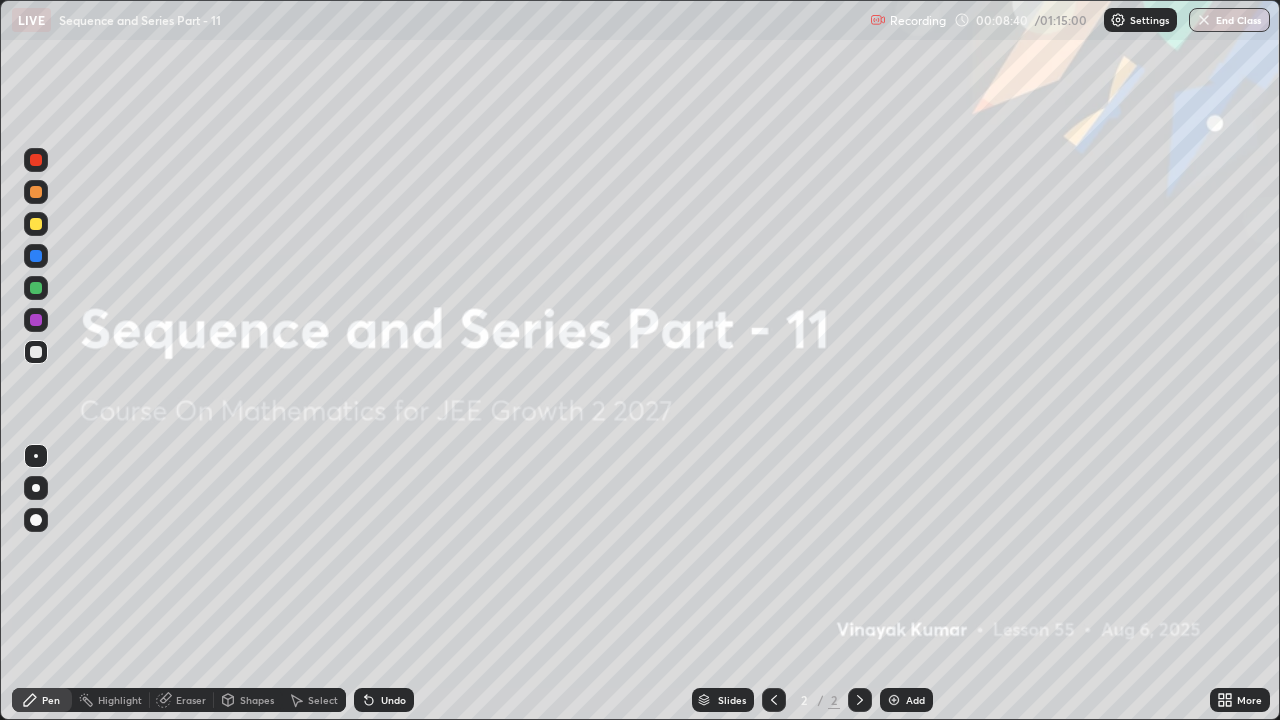 click on "Add" at bounding box center [906, 700] 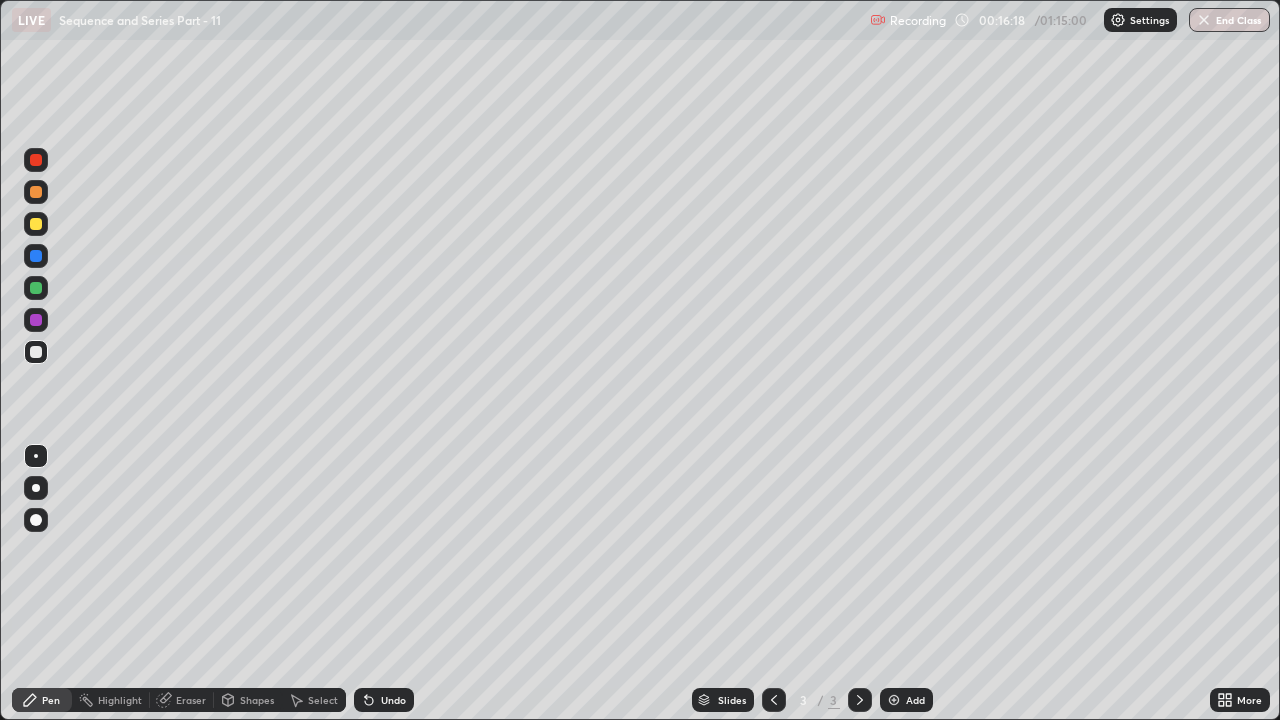 click on "Add" at bounding box center [915, 700] 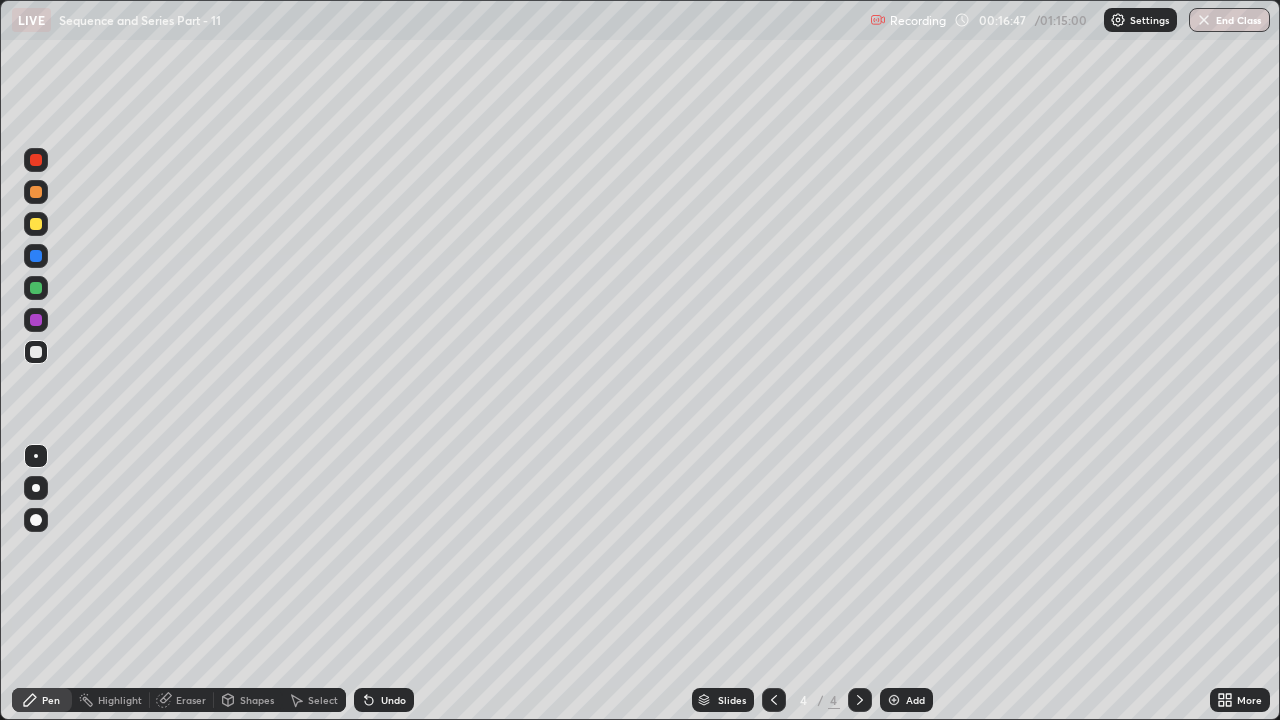 click on "Undo" at bounding box center [384, 700] 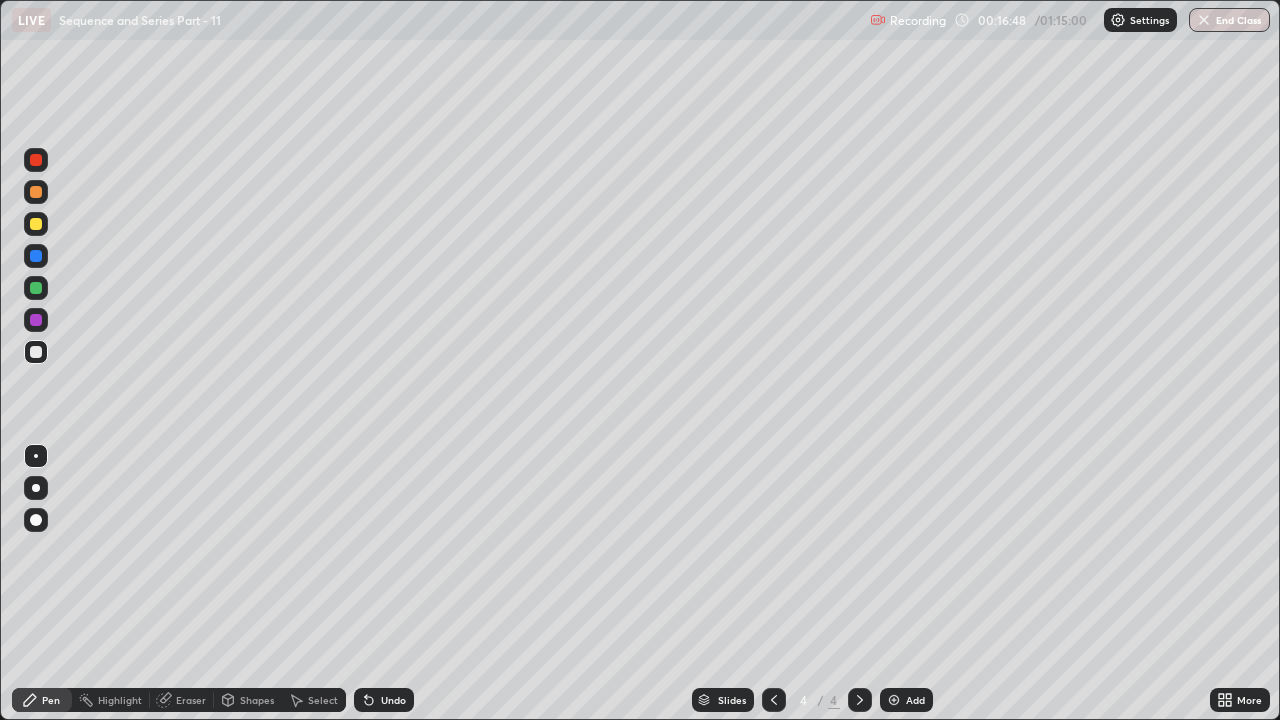 click on "Undo" at bounding box center (384, 700) 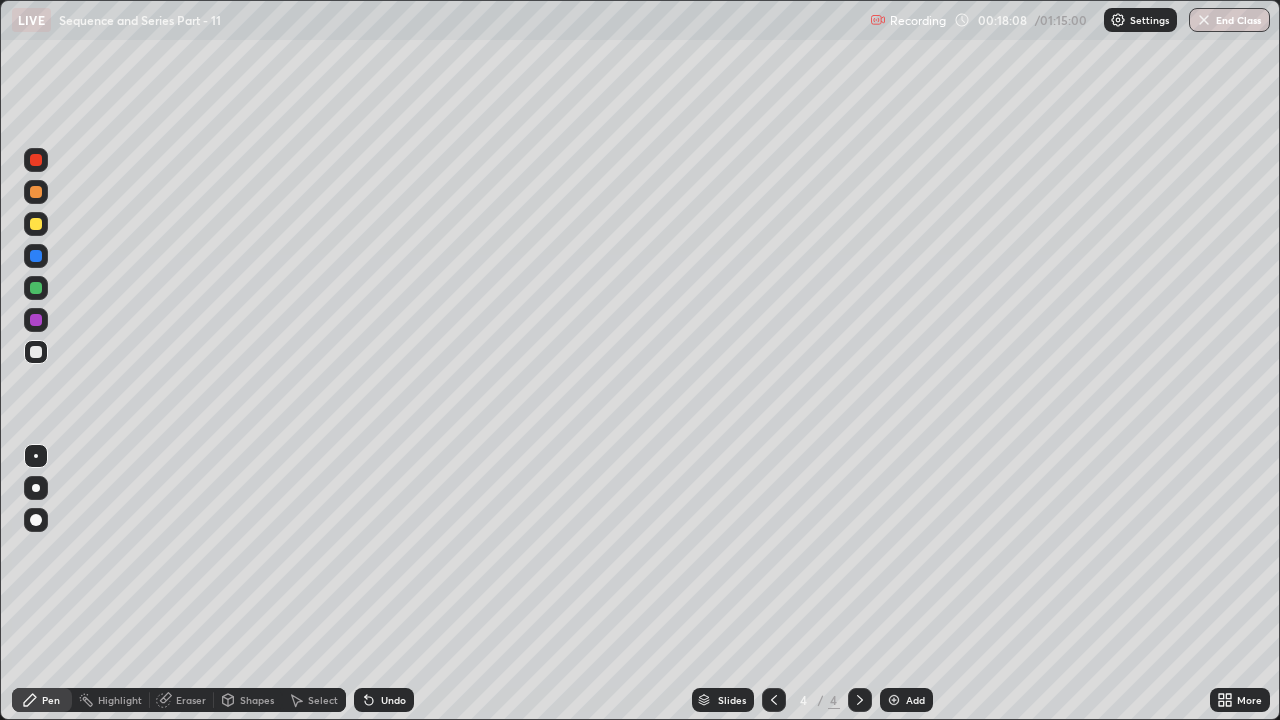 click at bounding box center (894, 700) 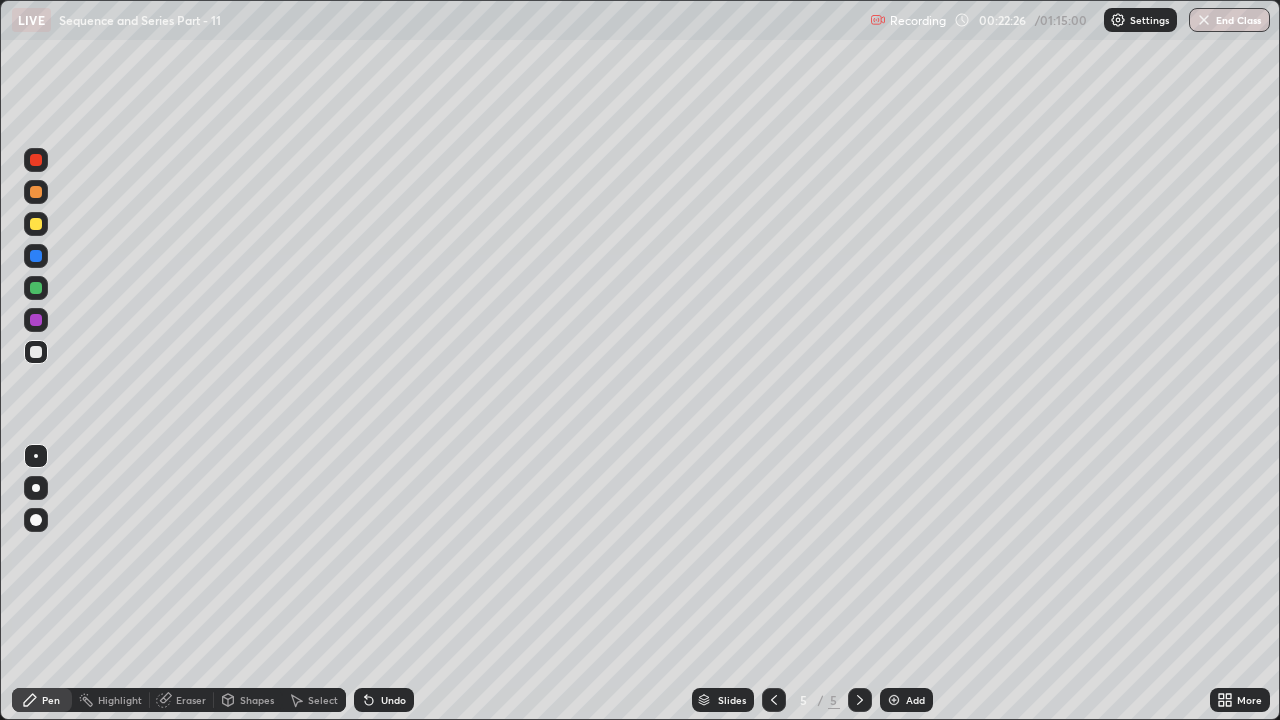click on "Add" at bounding box center (906, 700) 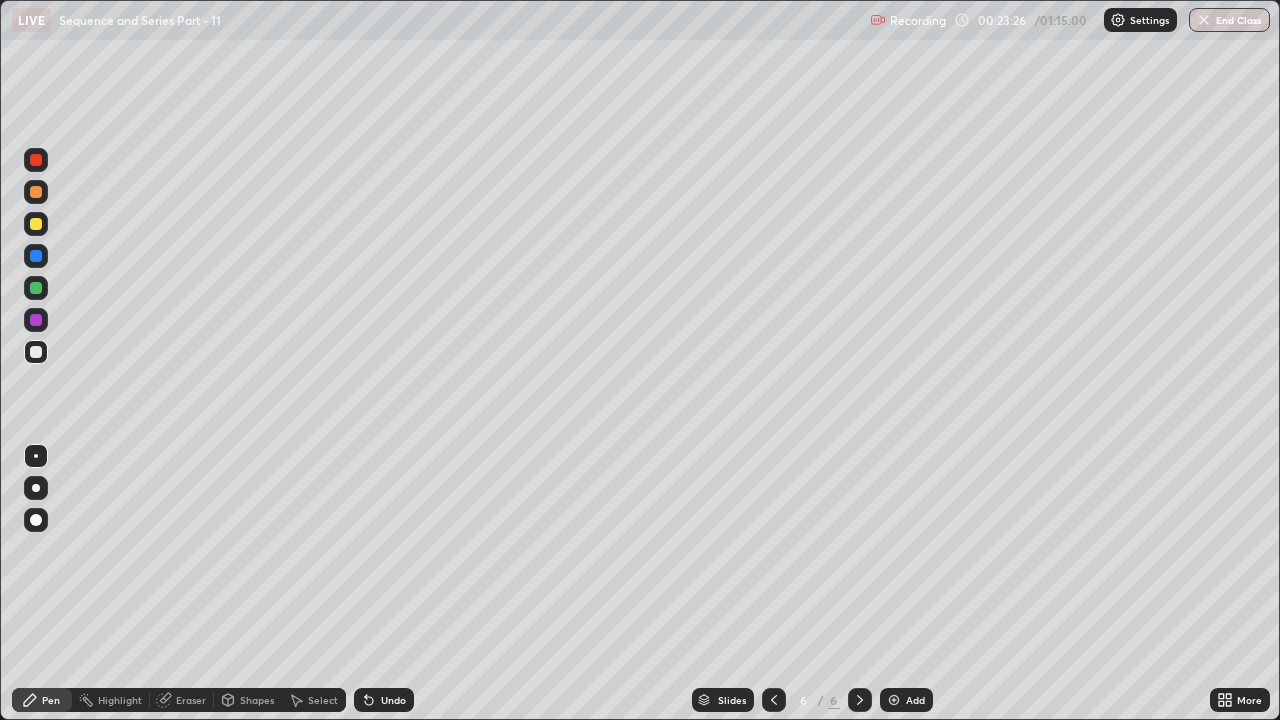 click on "Undo" at bounding box center (393, 700) 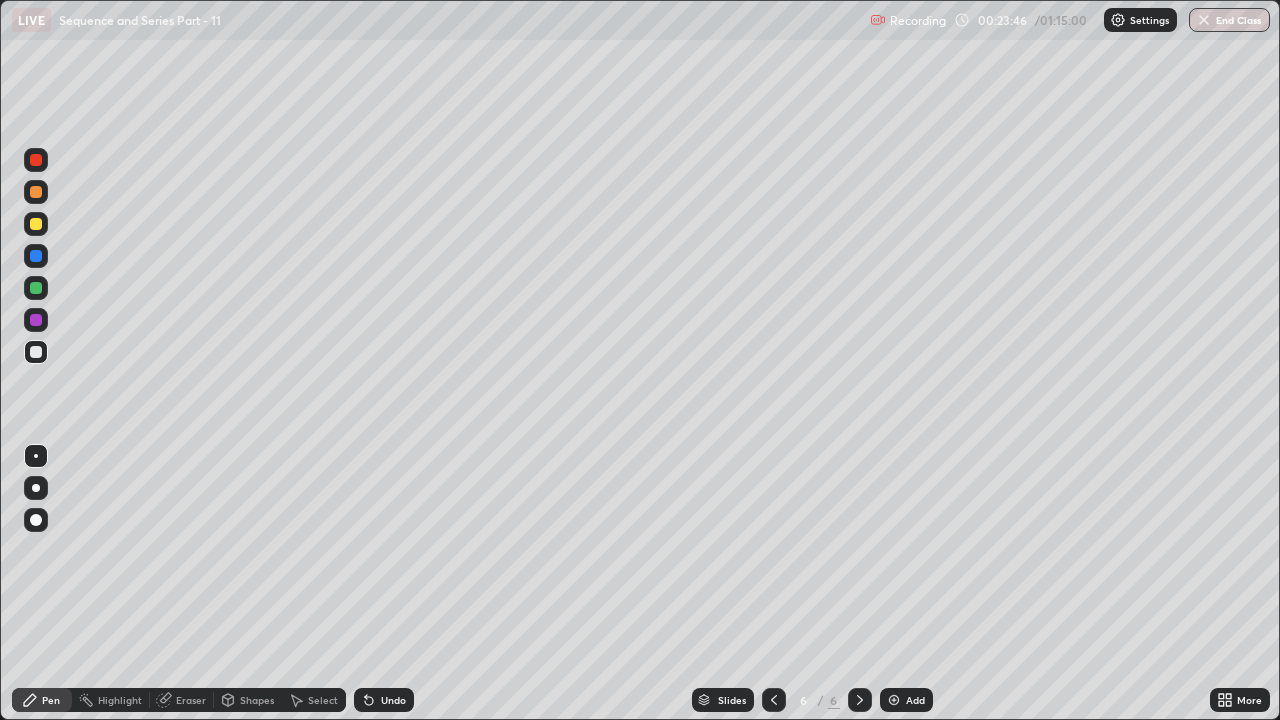 click on "Undo" at bounding box center (393, 700) 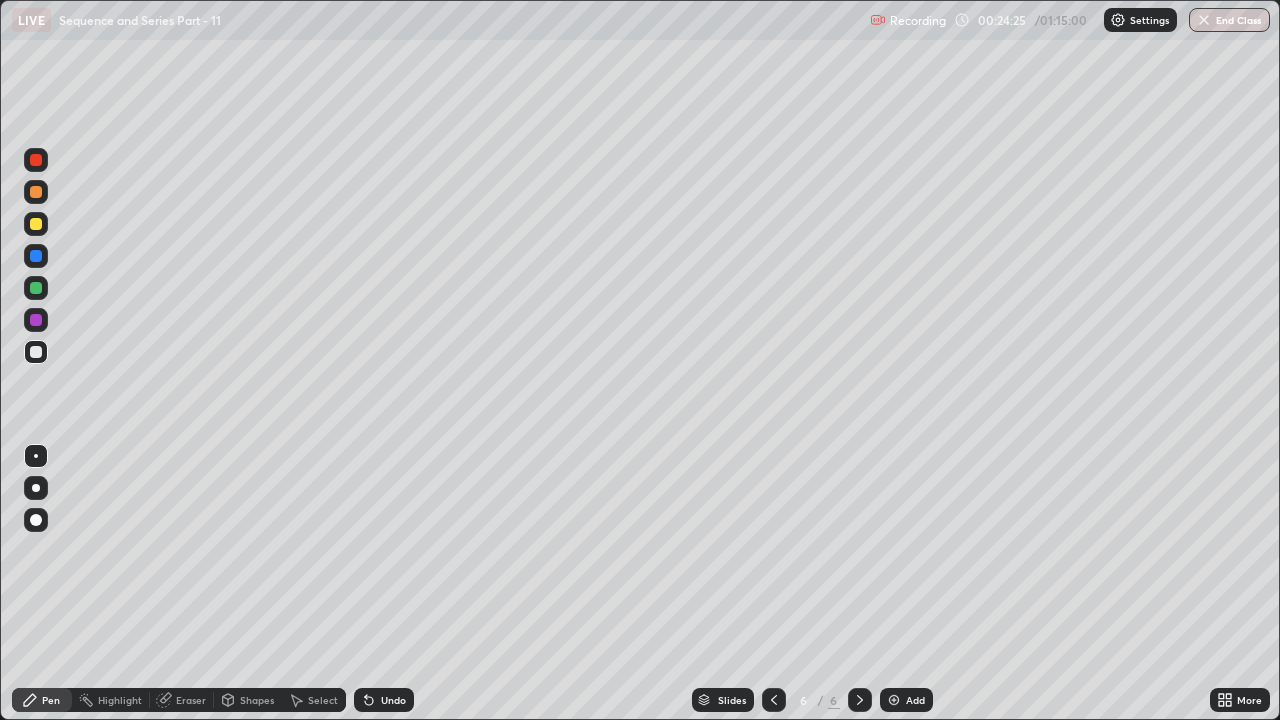 click on "Undo" at bounding box center [393, 700] 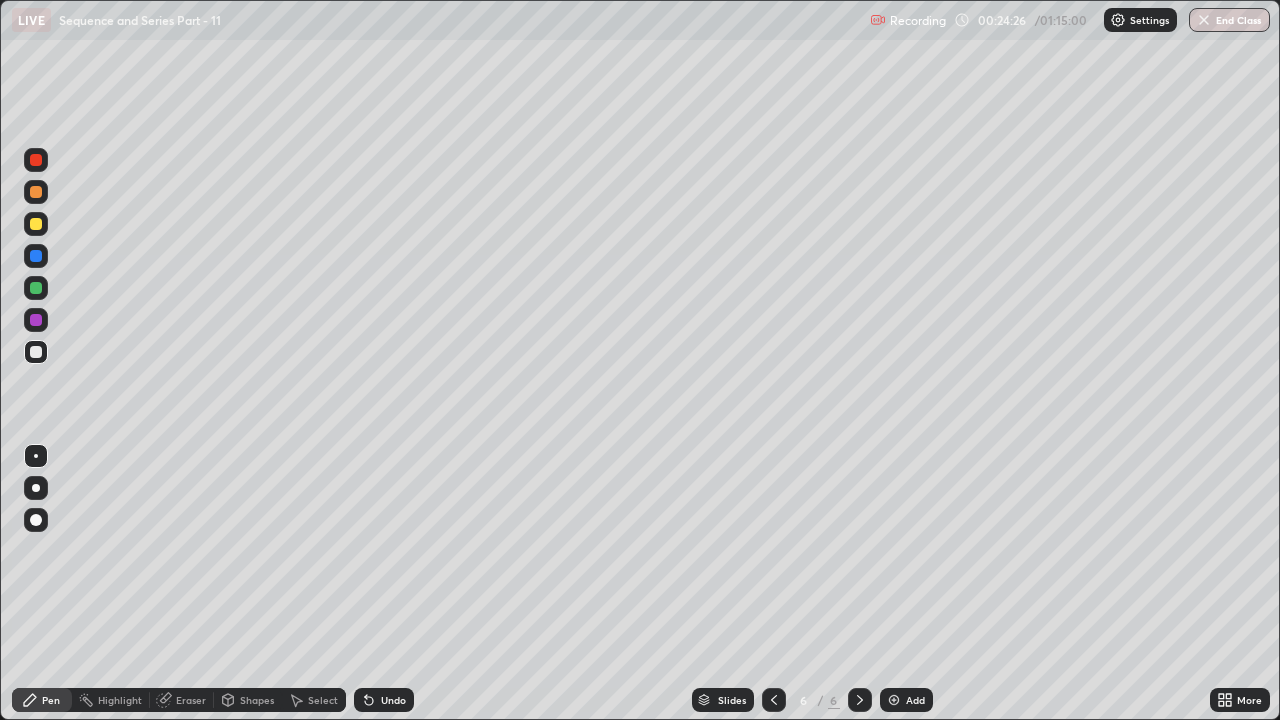 click on "Undo" at bounding box center (393, 700) 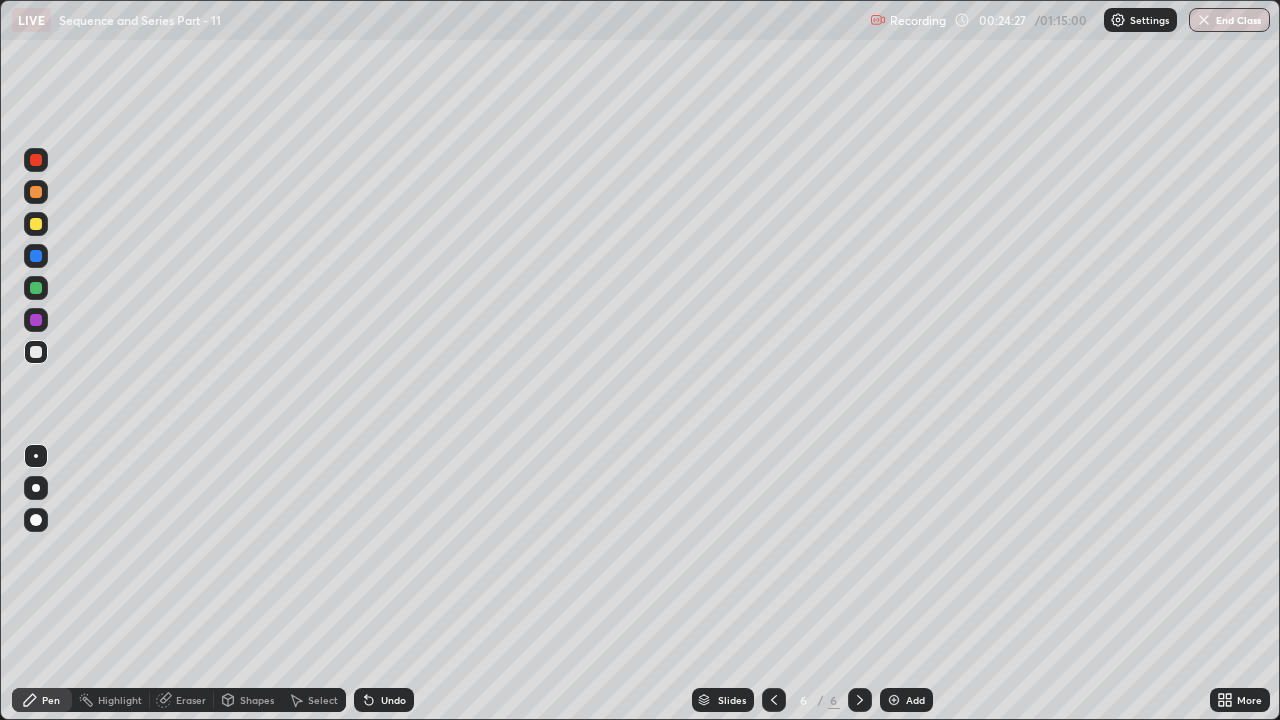 click on "Undo" at bounding box center (393, 700) 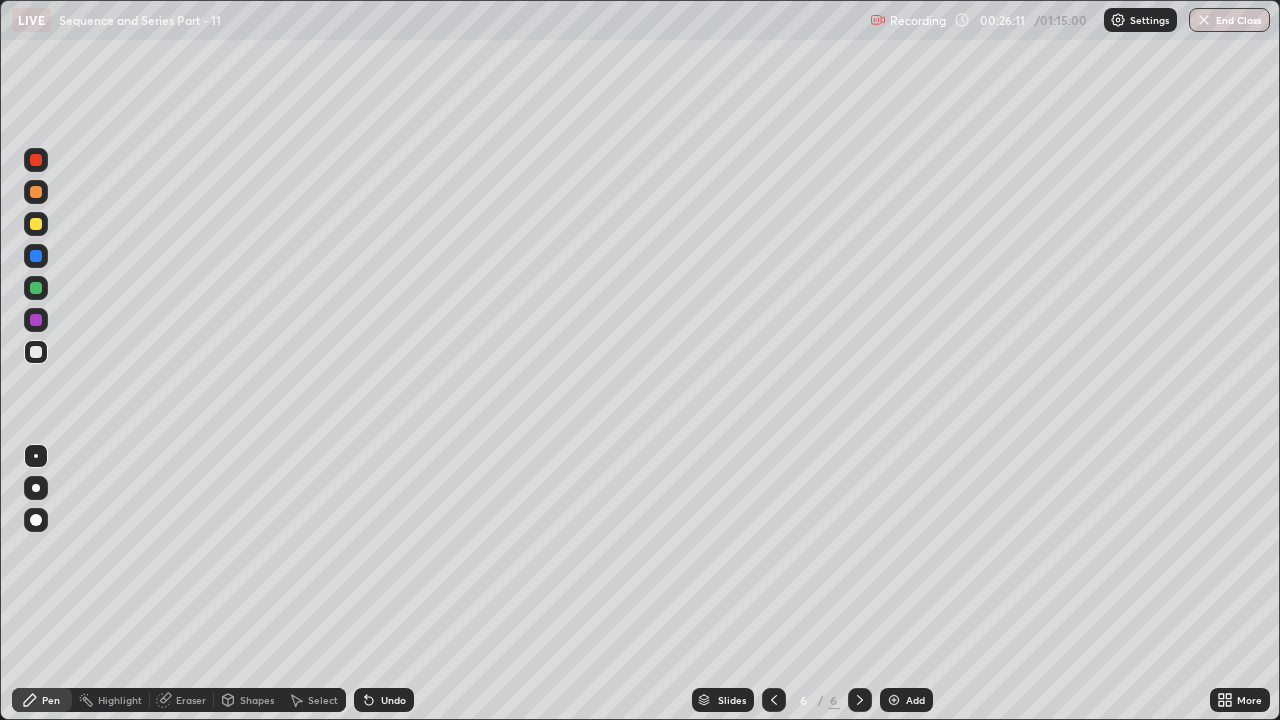 click at bounding box center [36, 288] 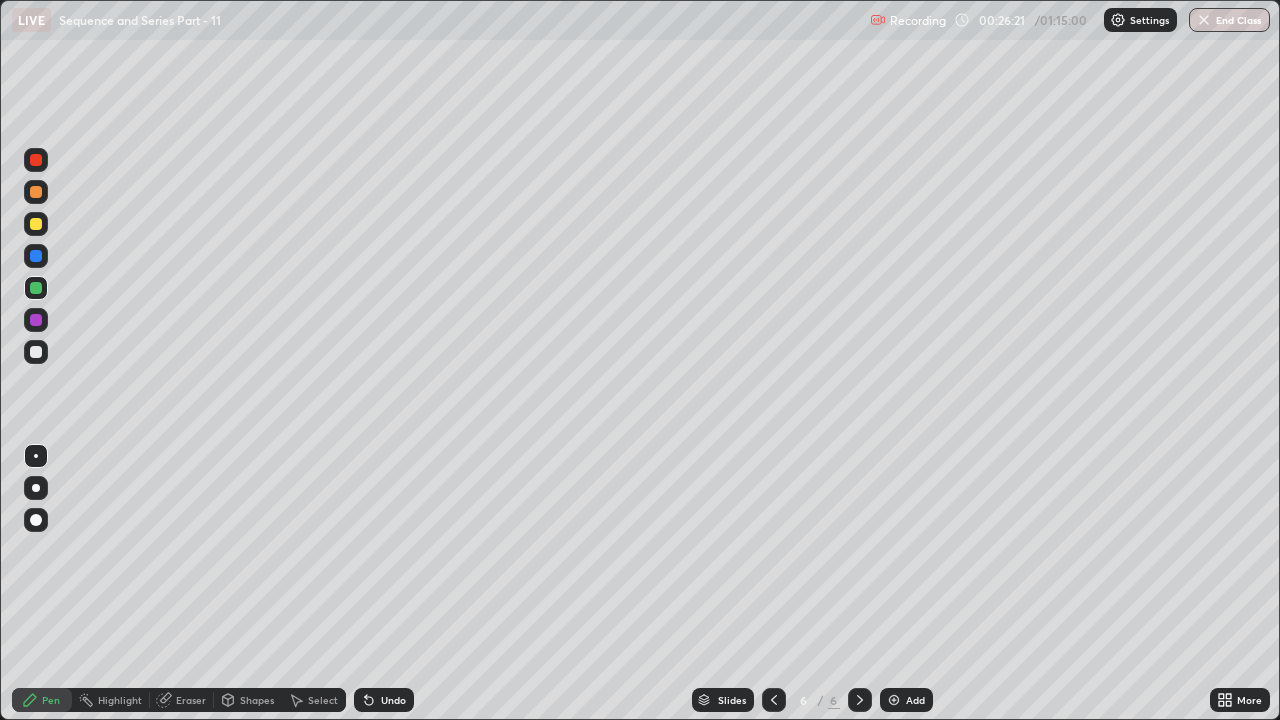 click on "Add" at bounding box center [915, 700] 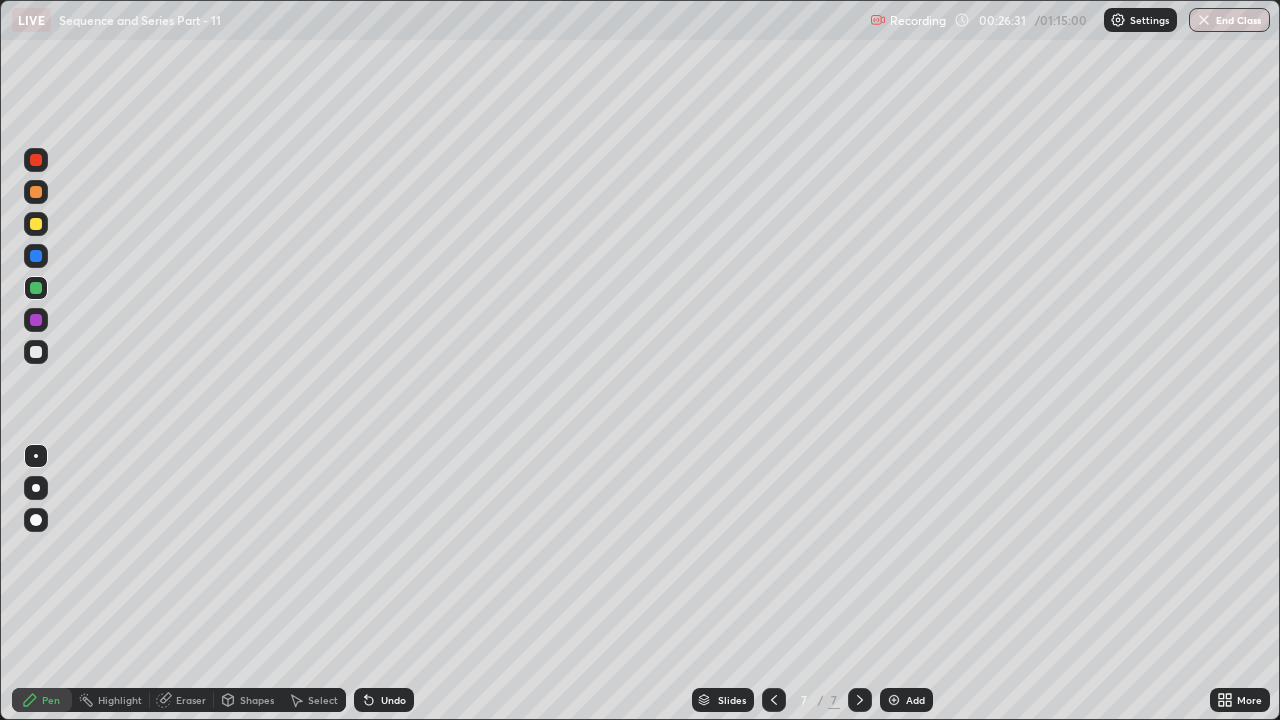 click on "Undo" at bounding box center [384, 700] 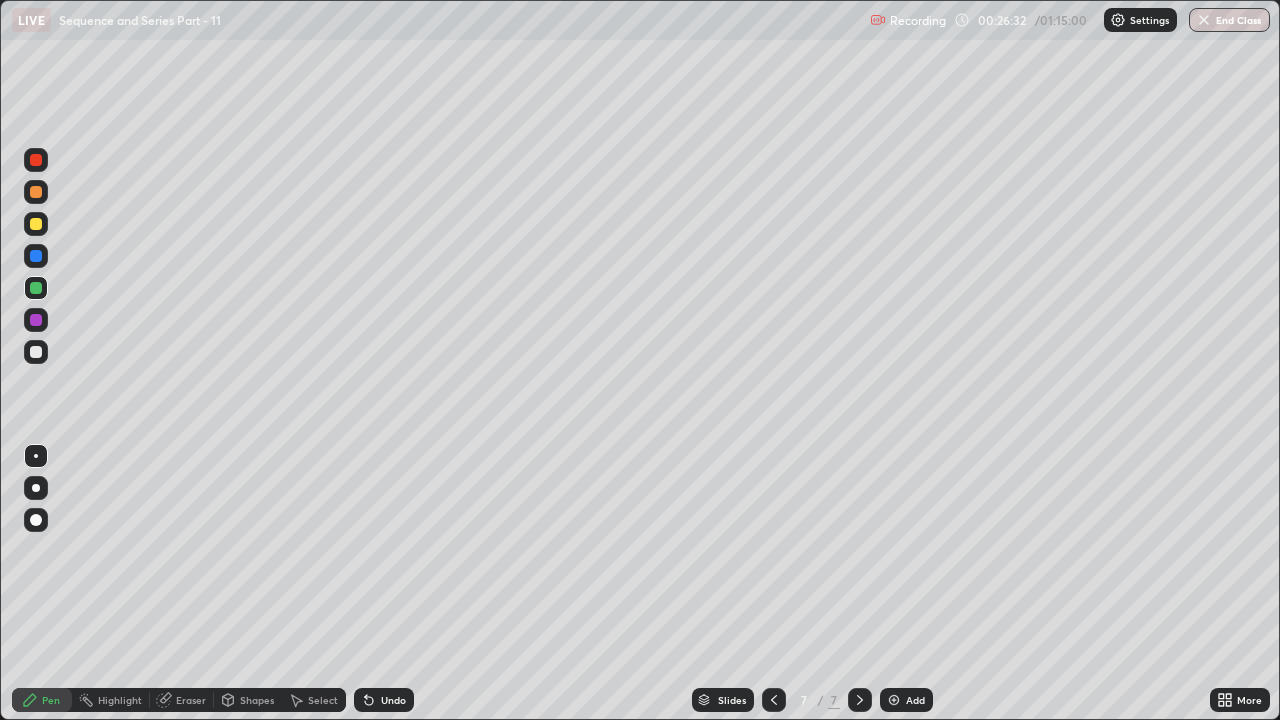 click on "Undo" at bounding box center [384, 700] 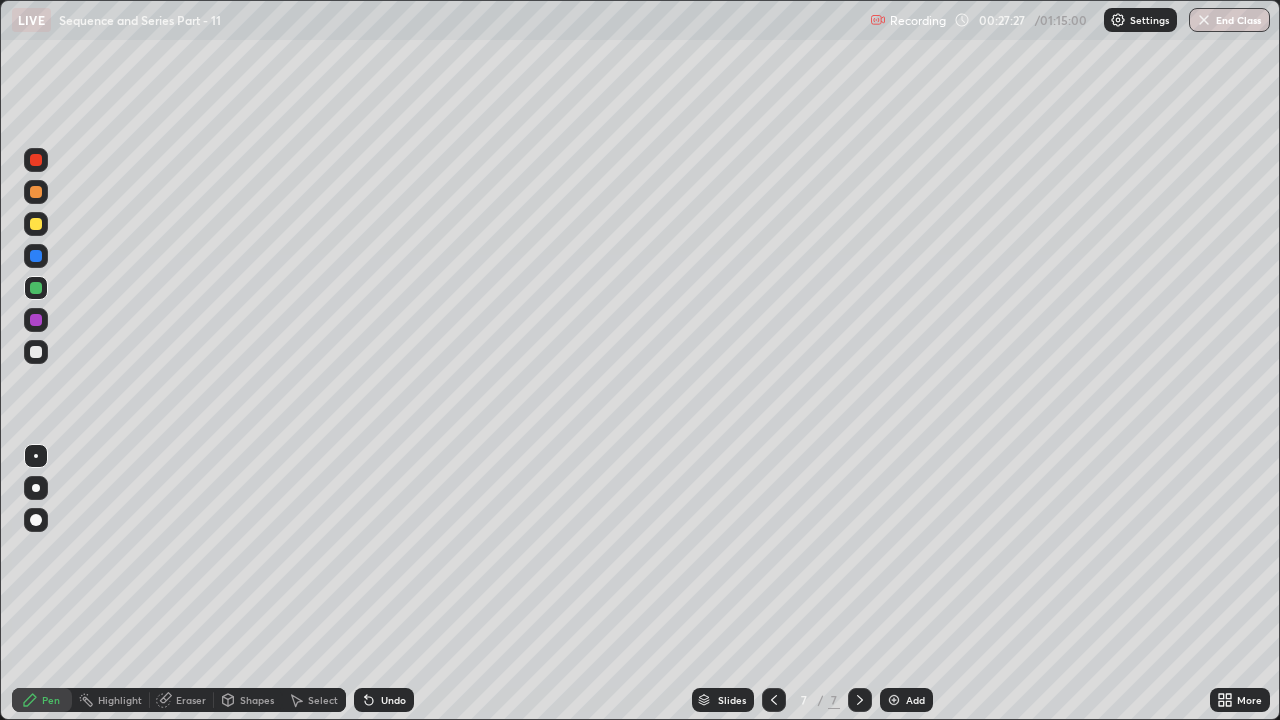 click on "Undo" at bounding box center (384, 700) 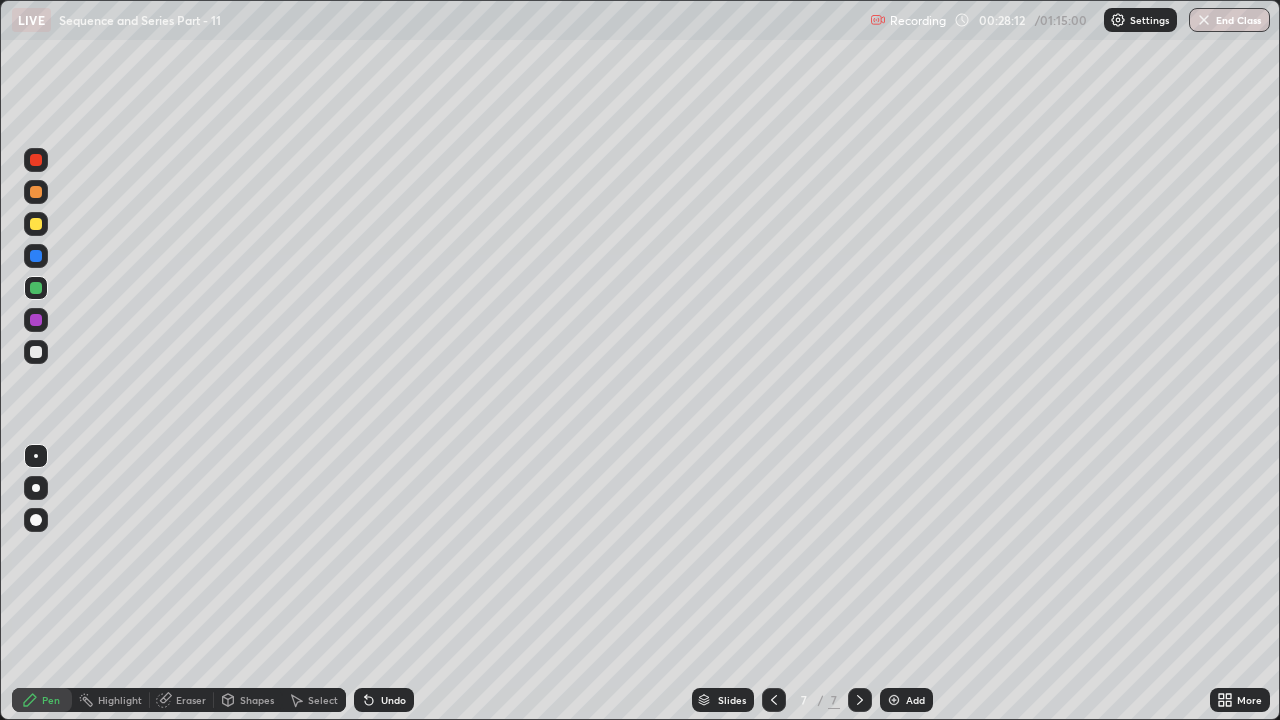 click 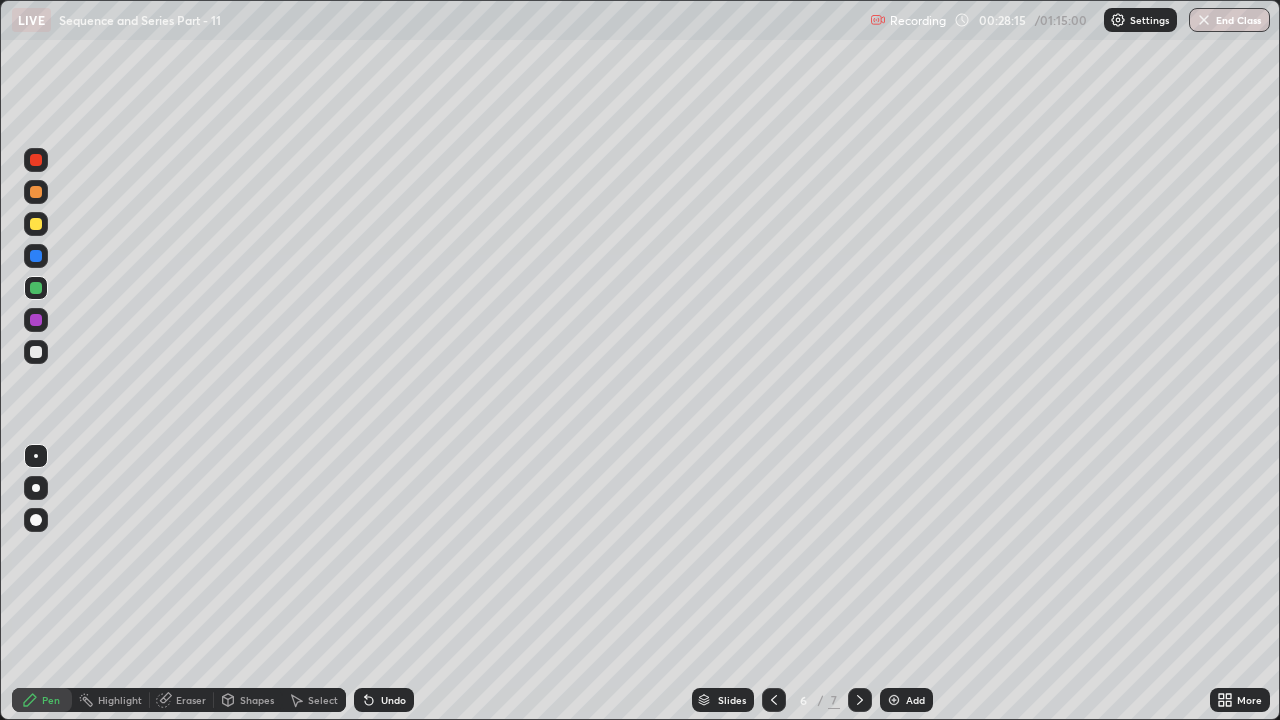 click 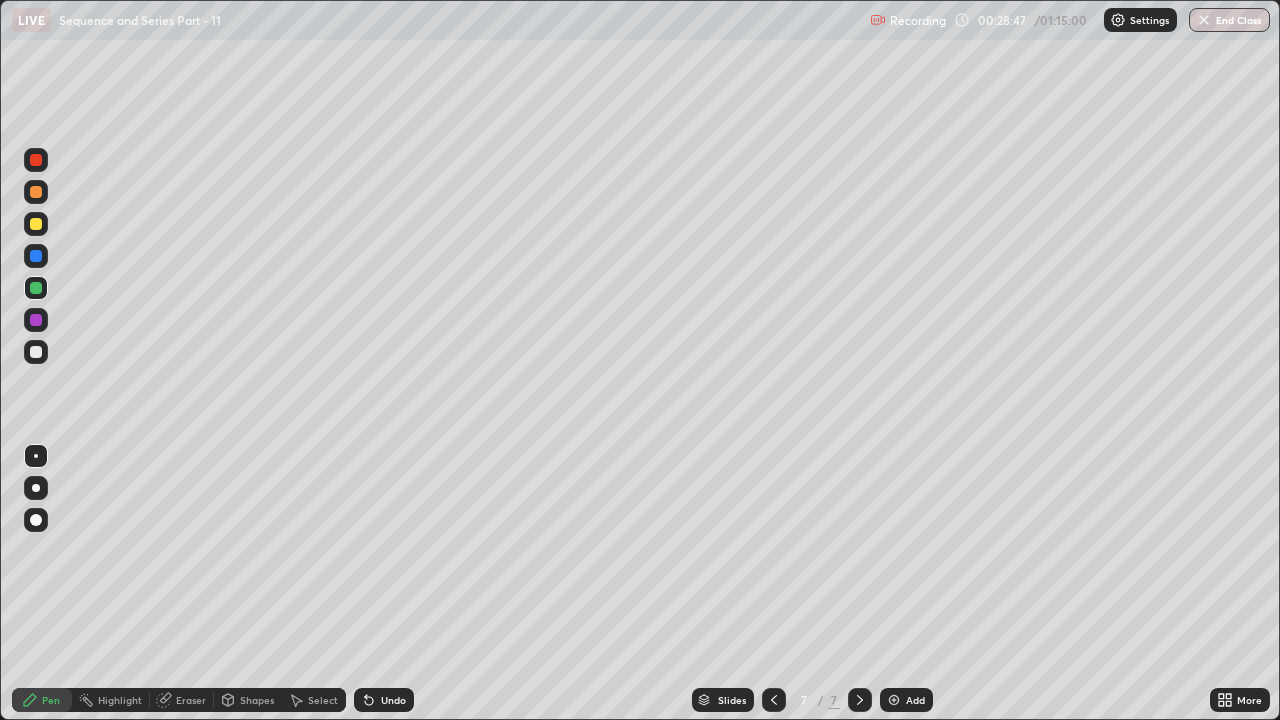 click 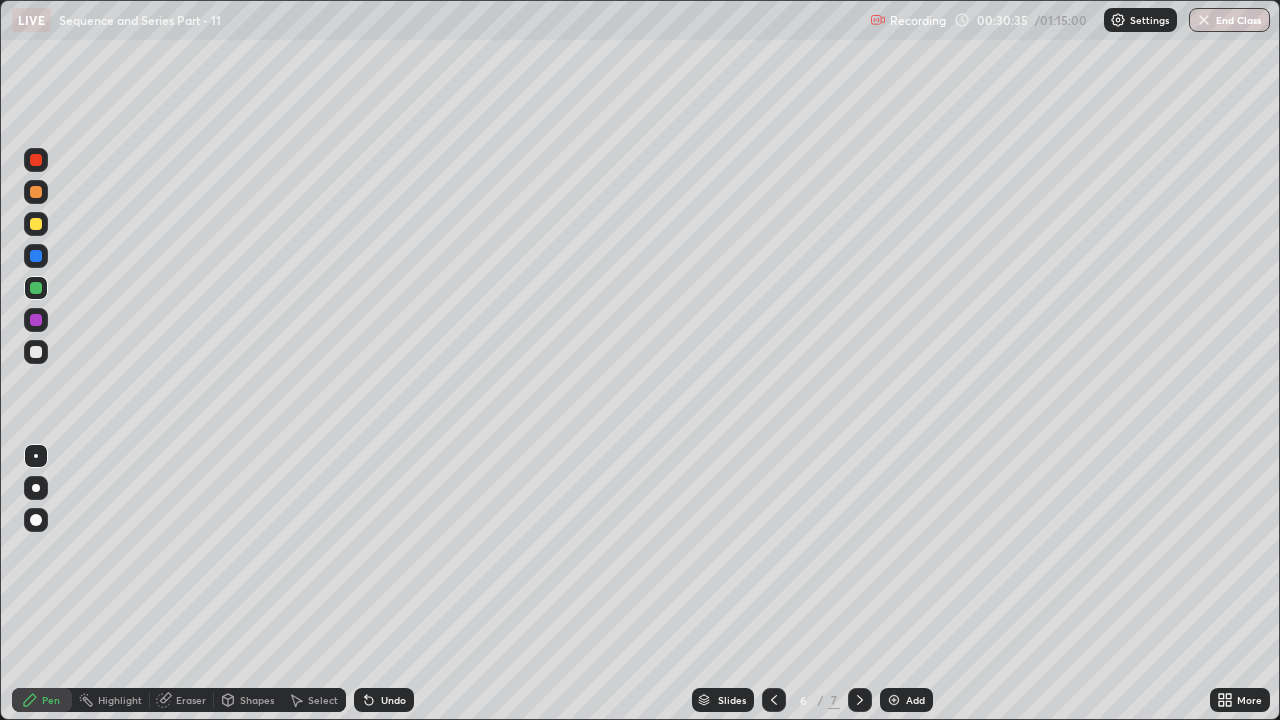 click 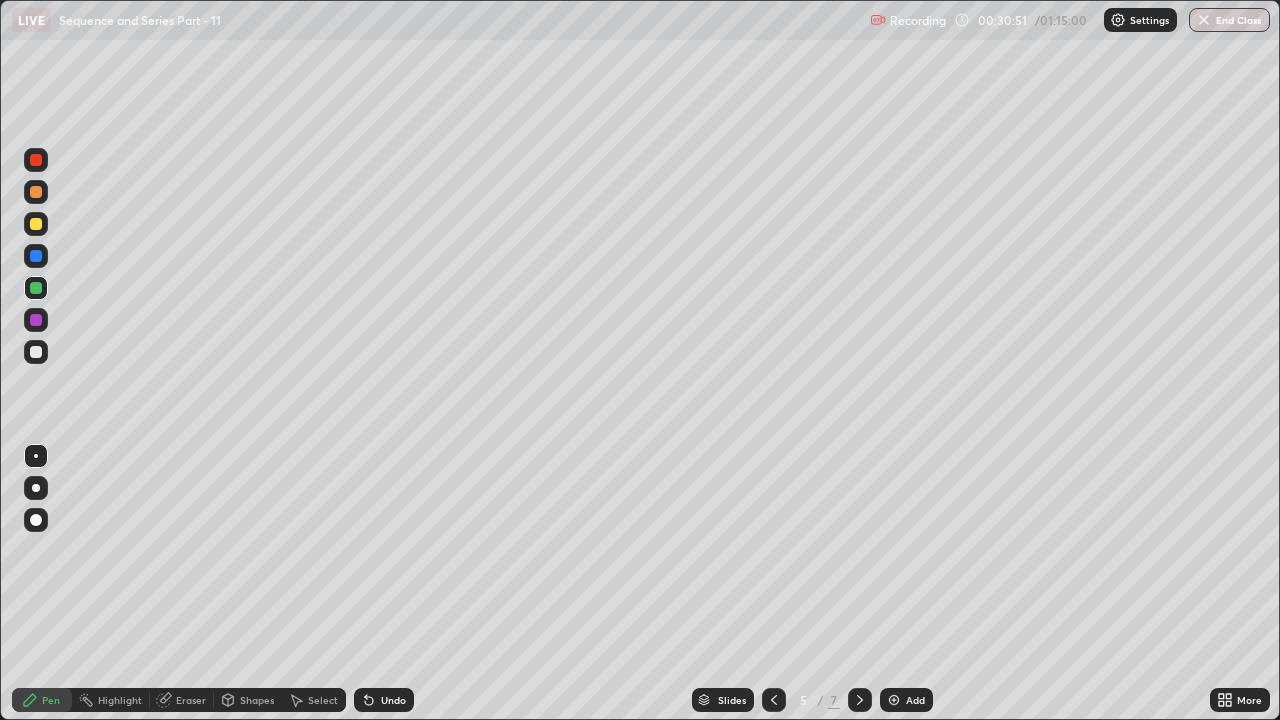 click at bounding box center [894, 700] 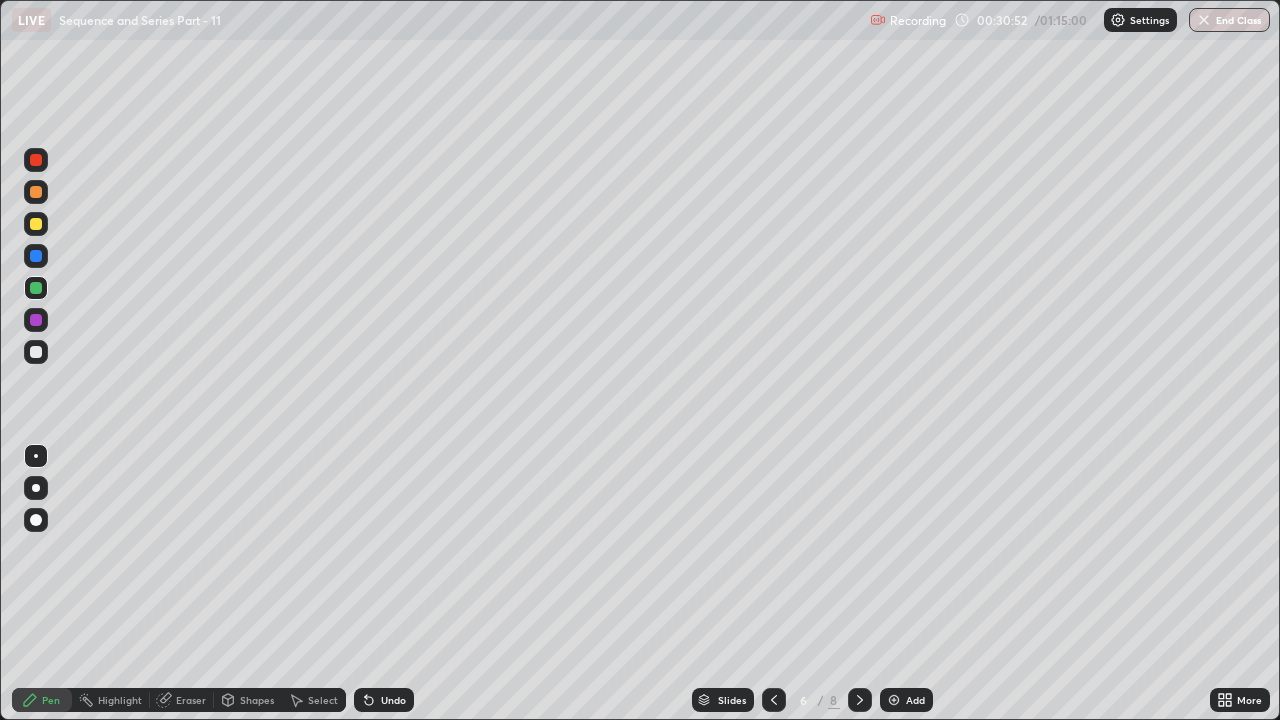 click 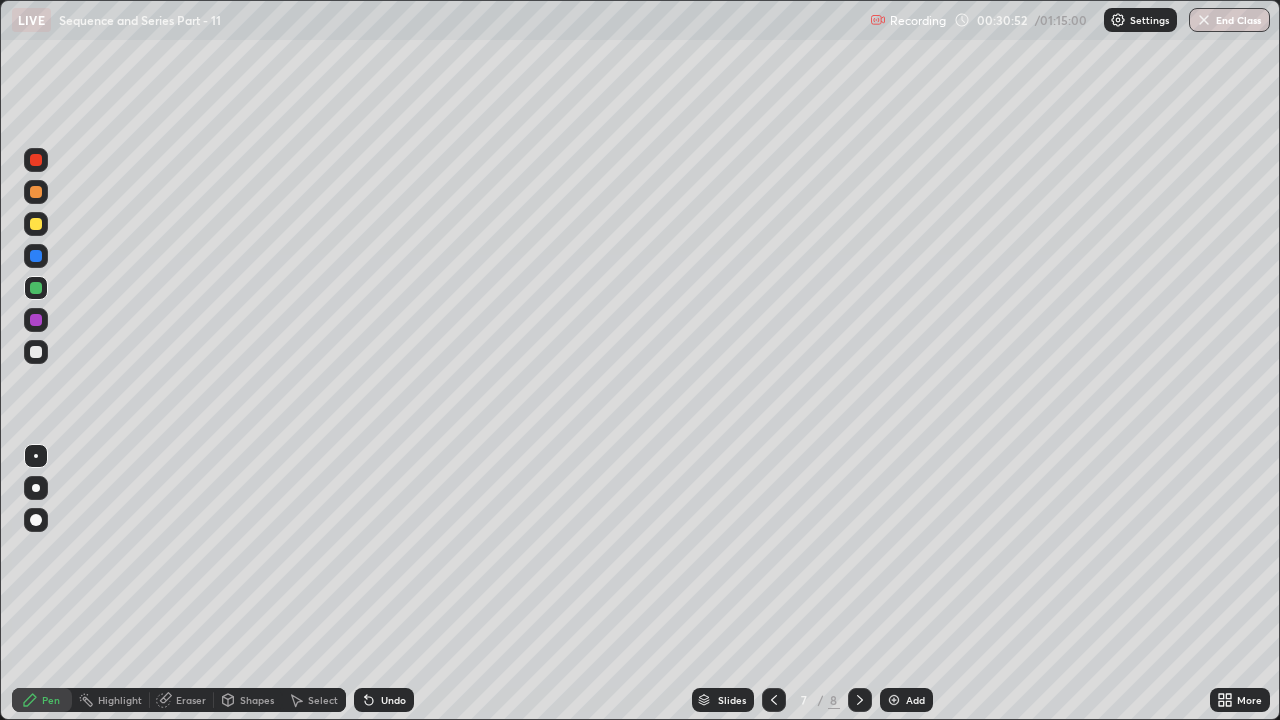click 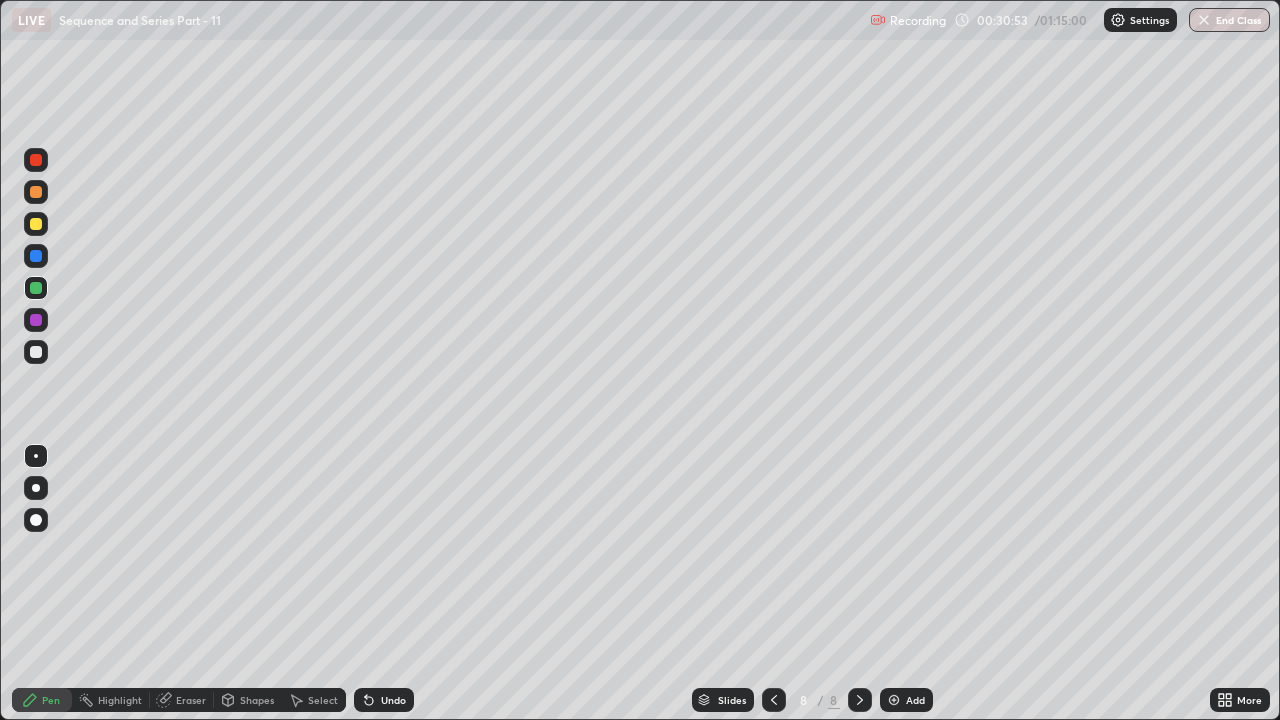 click 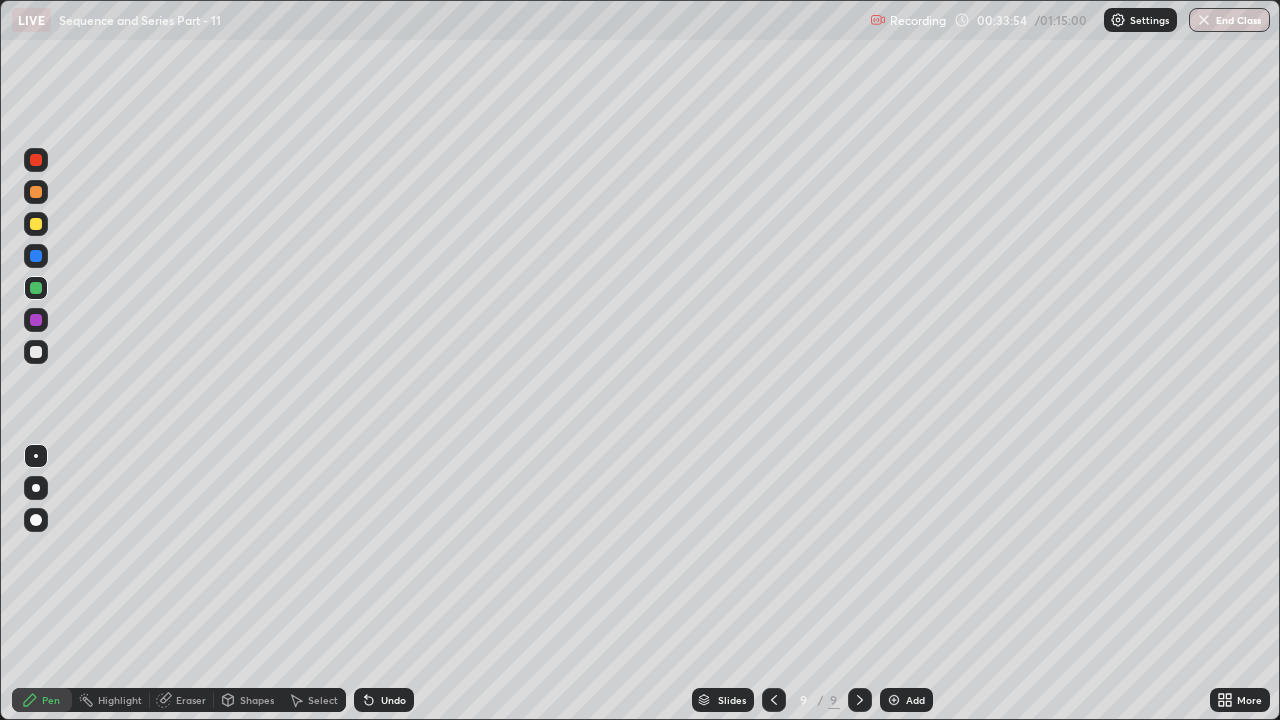 click on "Add" at bounding box center (906, 700) 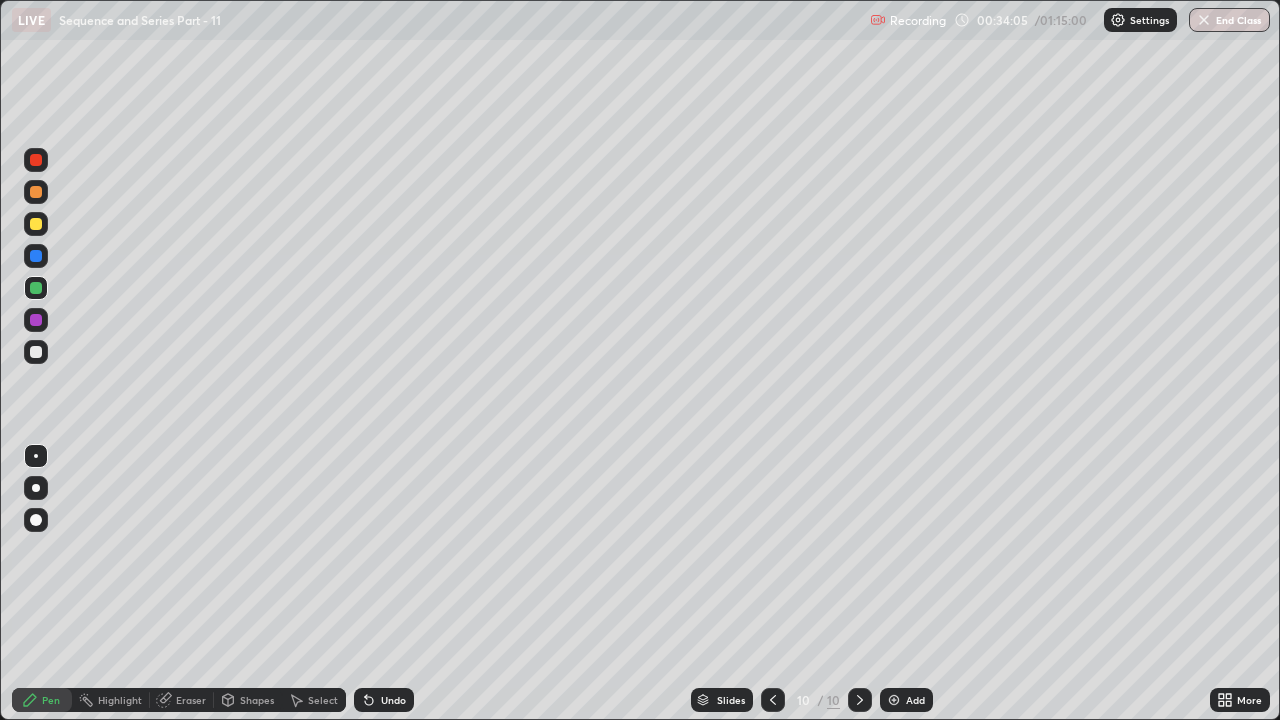 click on "Shapes" at bounding box center [248, 700] 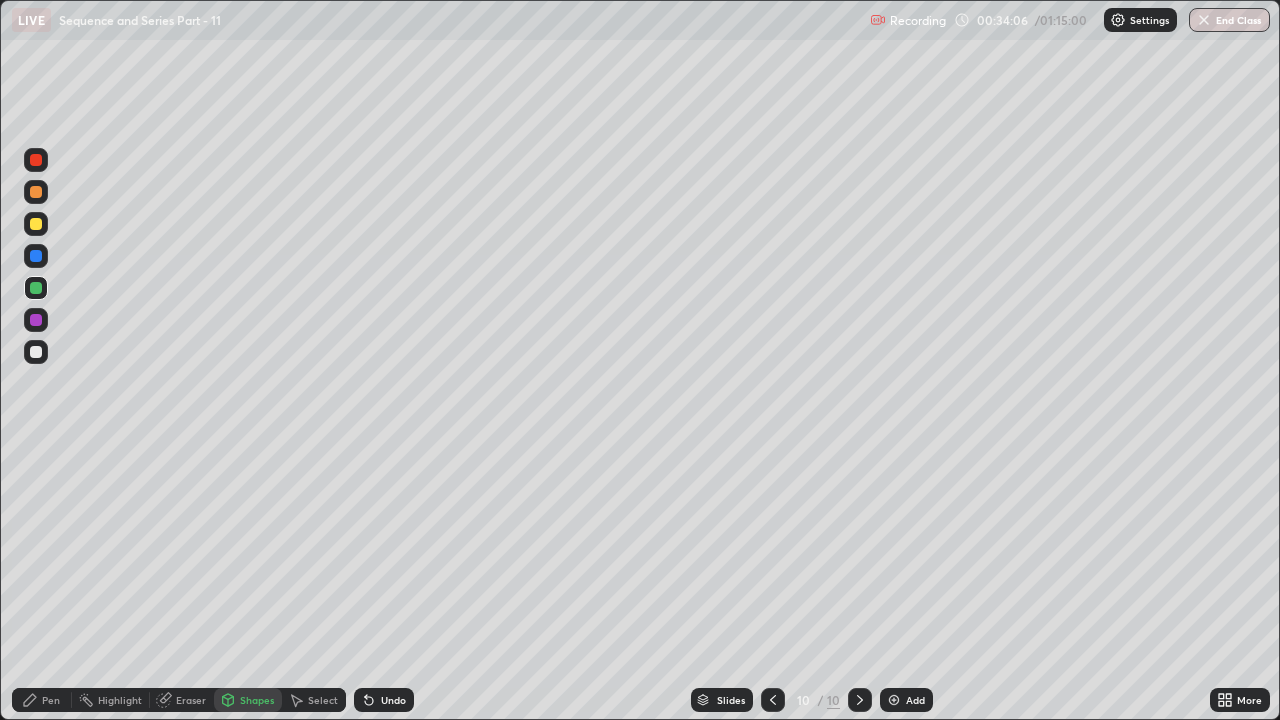 click on "Eraser" at bounding box center [182, 700] 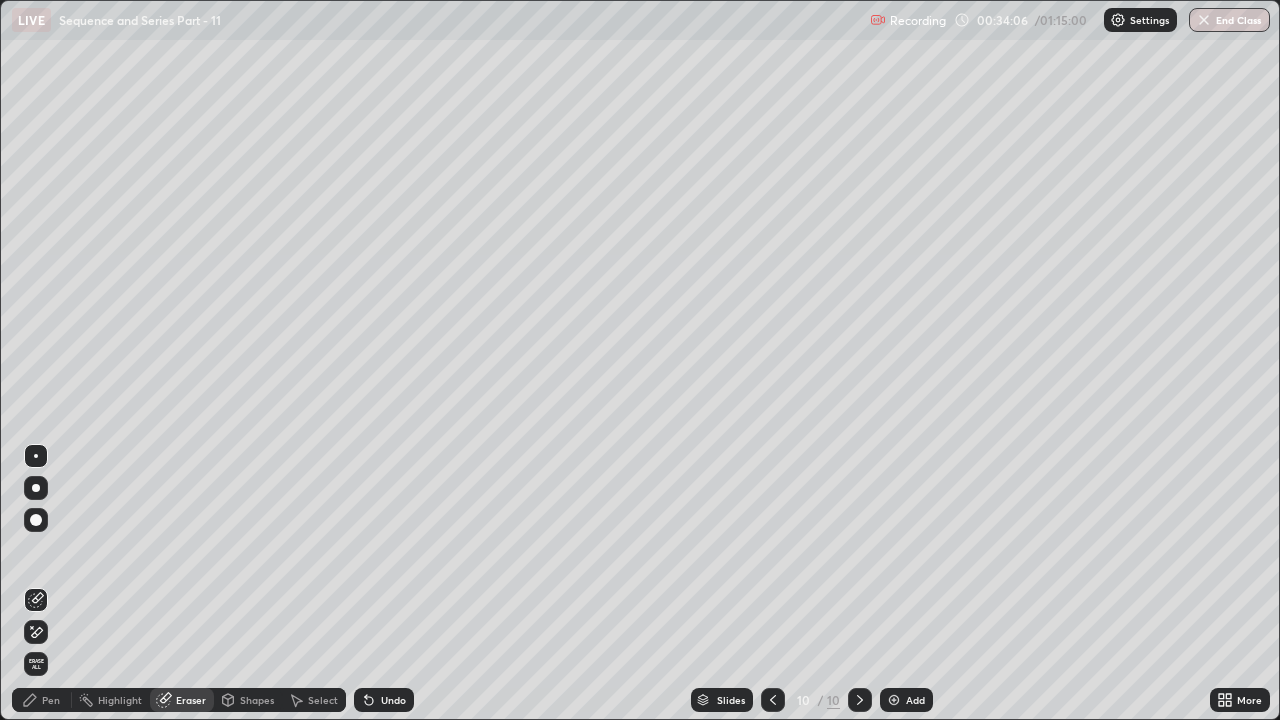 click 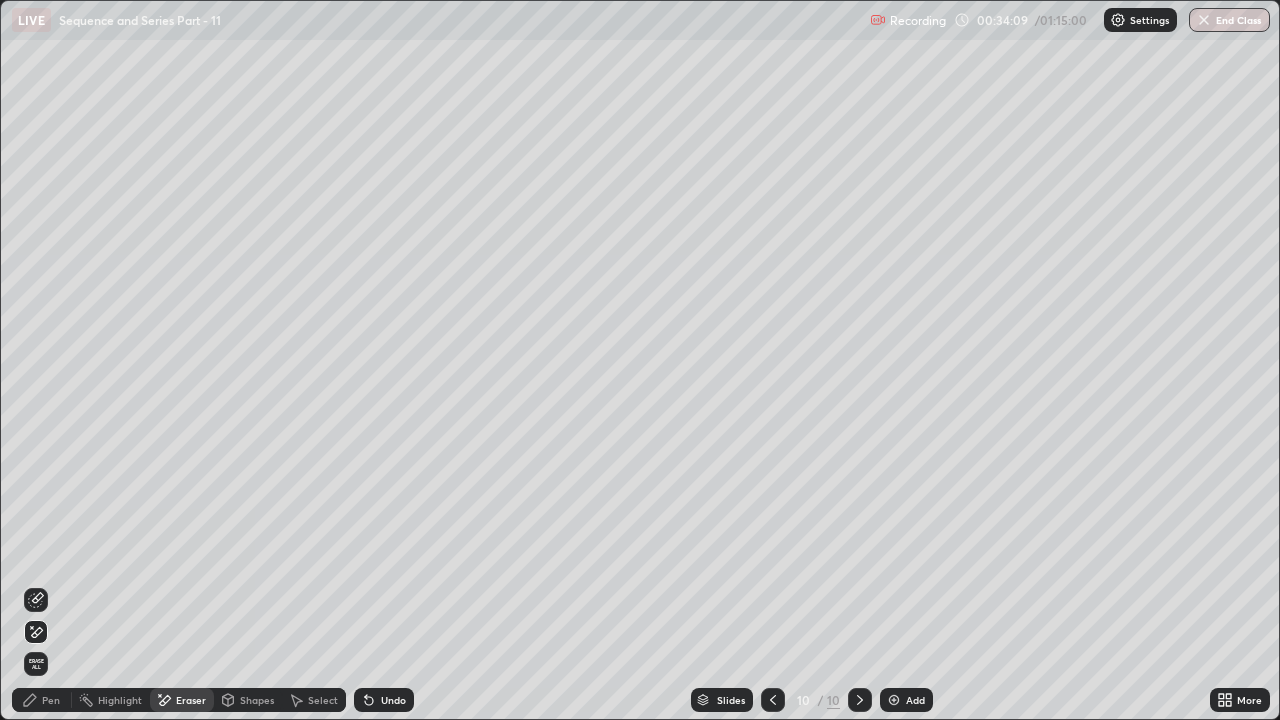 click on "Pen" at bounding box center (42, 700) 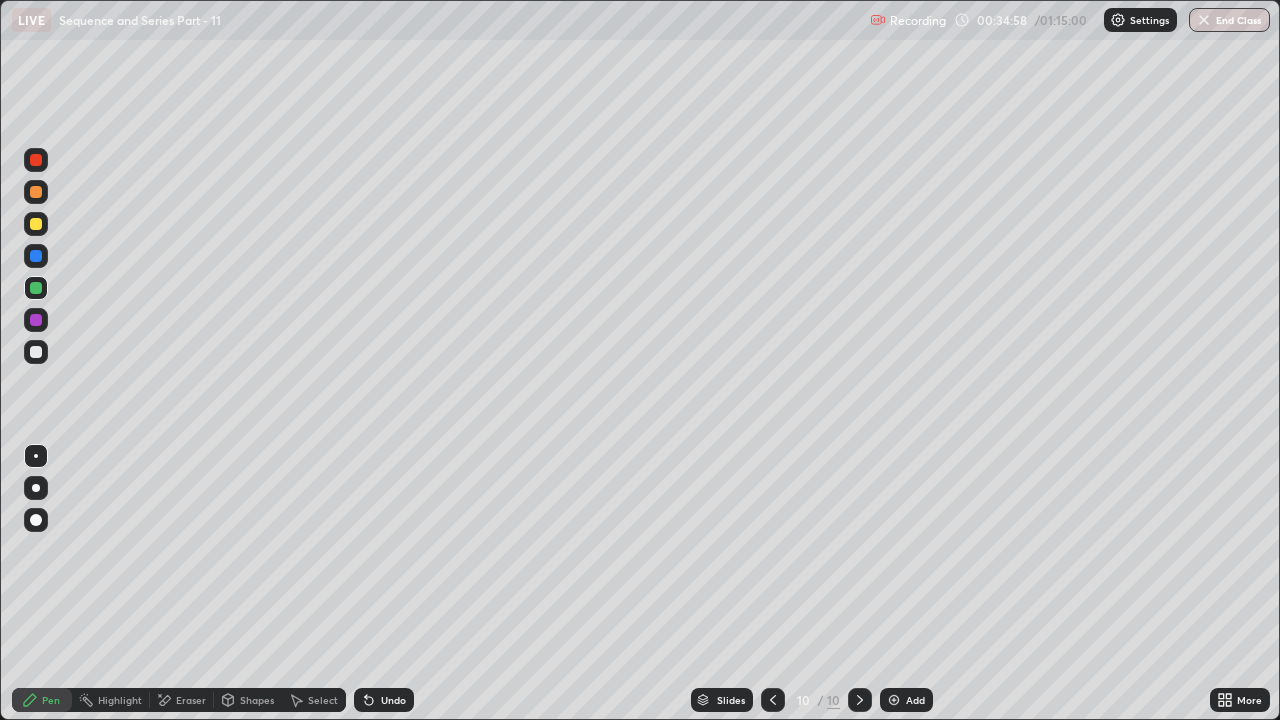 click 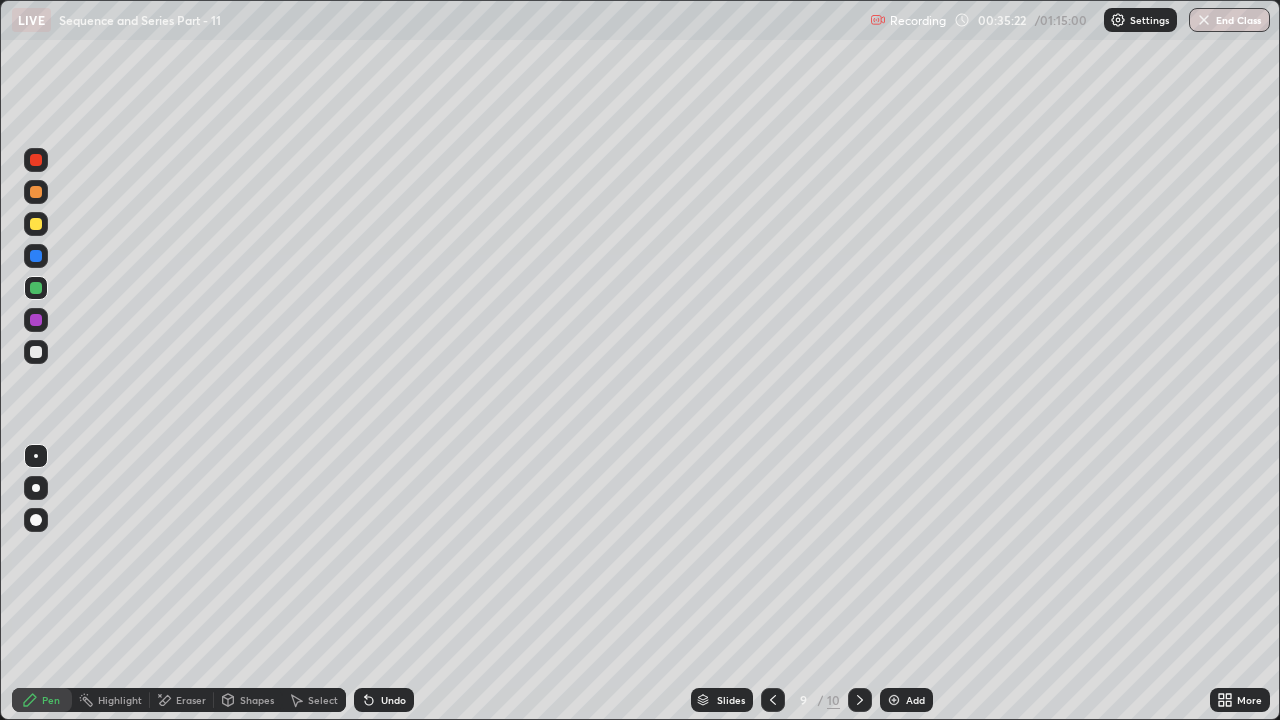 click 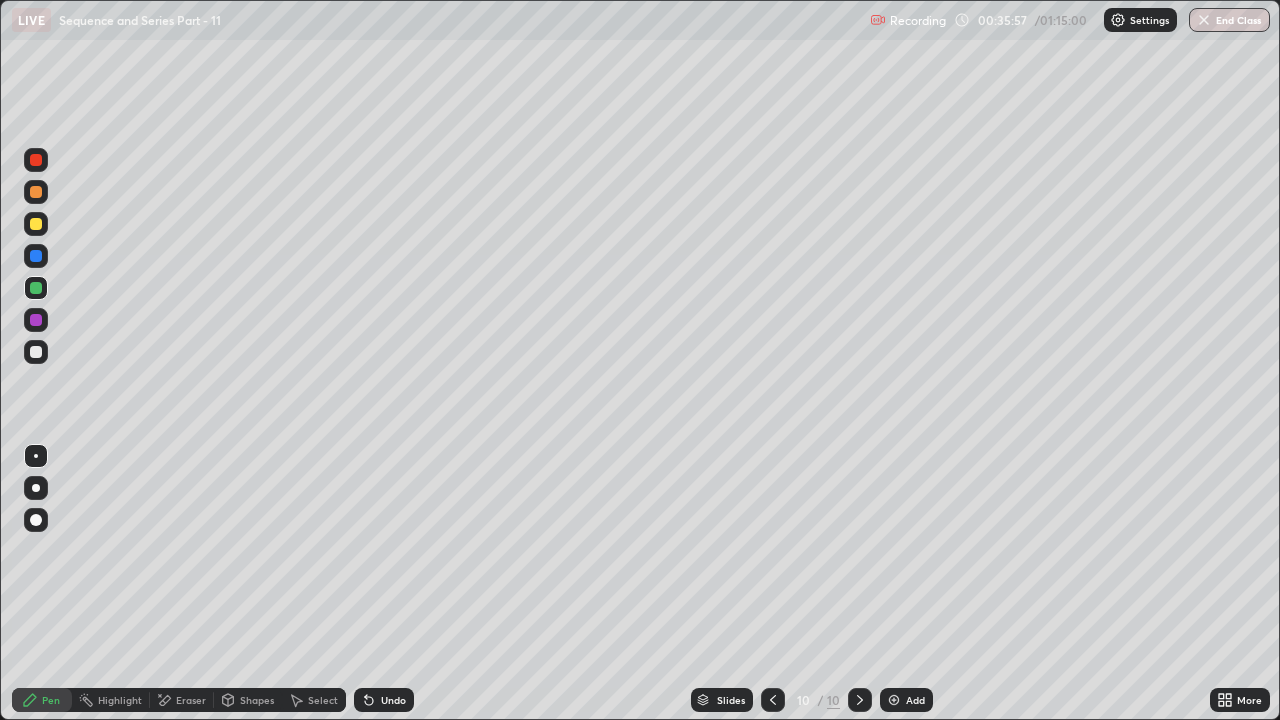 click 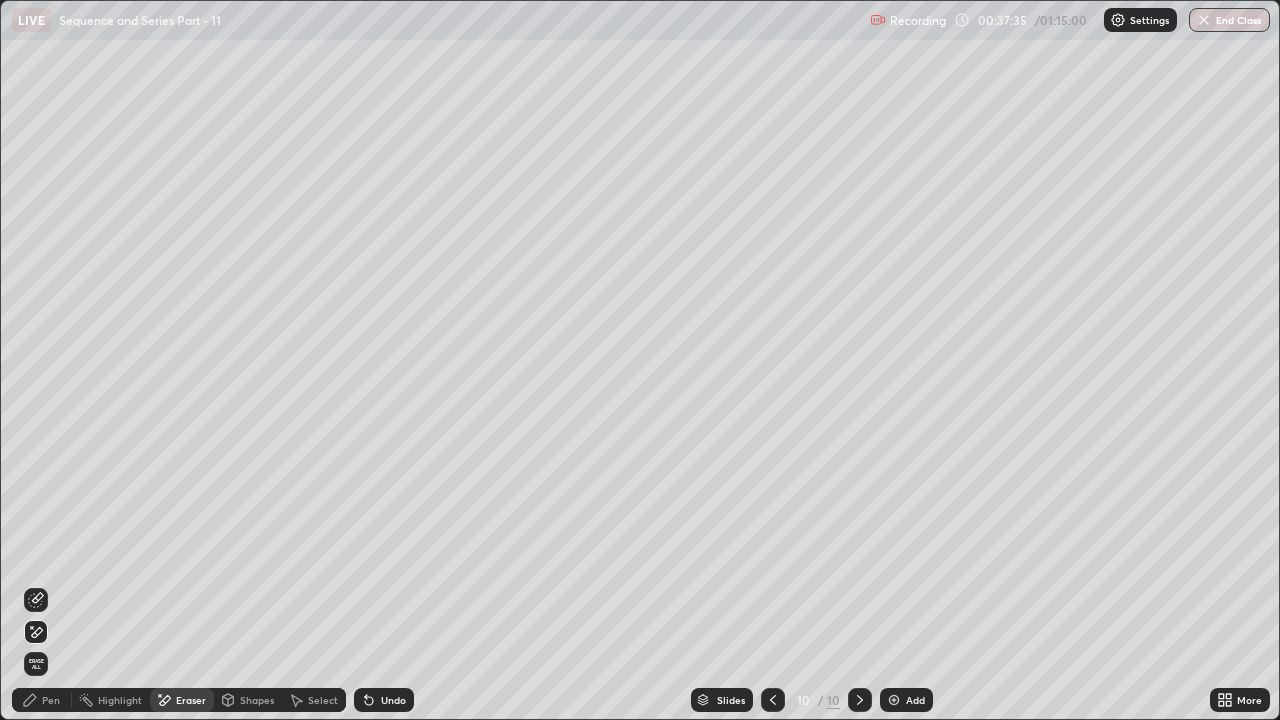 click on "Pen" at bounding box center (51, 700) 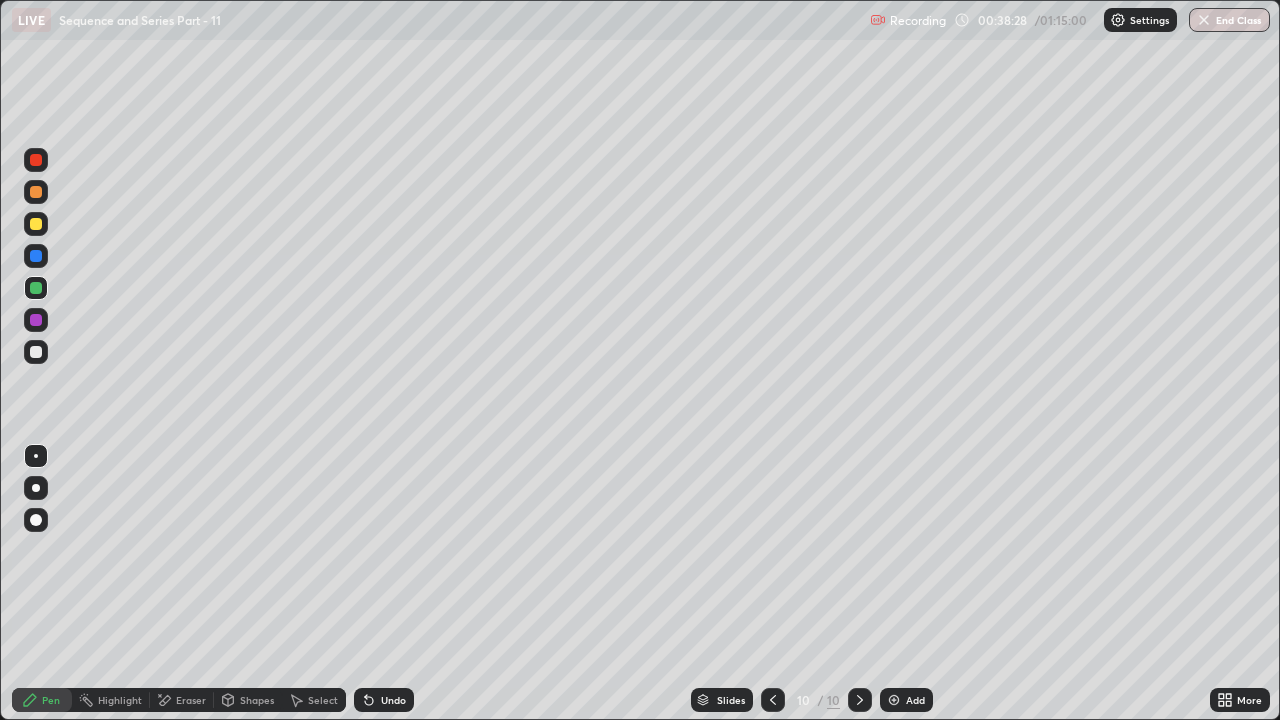 click on "Eraser" at bounding box center (191, 700) 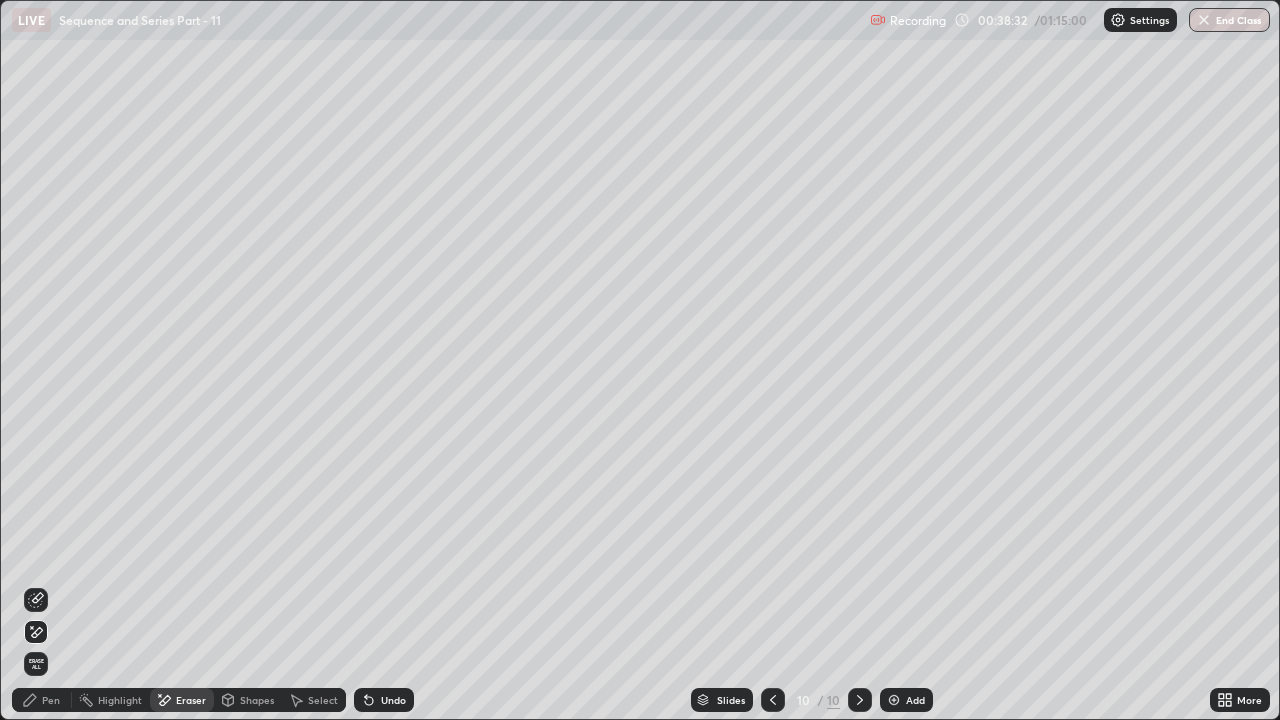 click on "Pen" at bounding box center [42, 700] 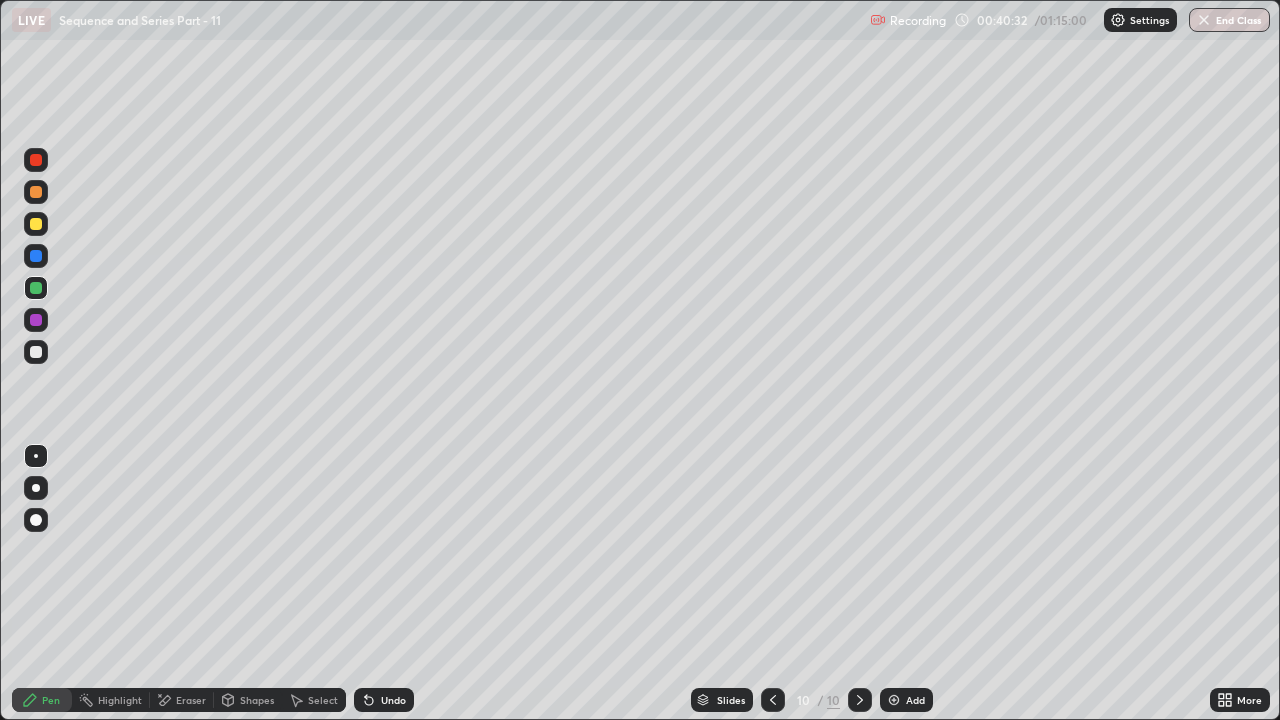click at bounding box center (894, 700) 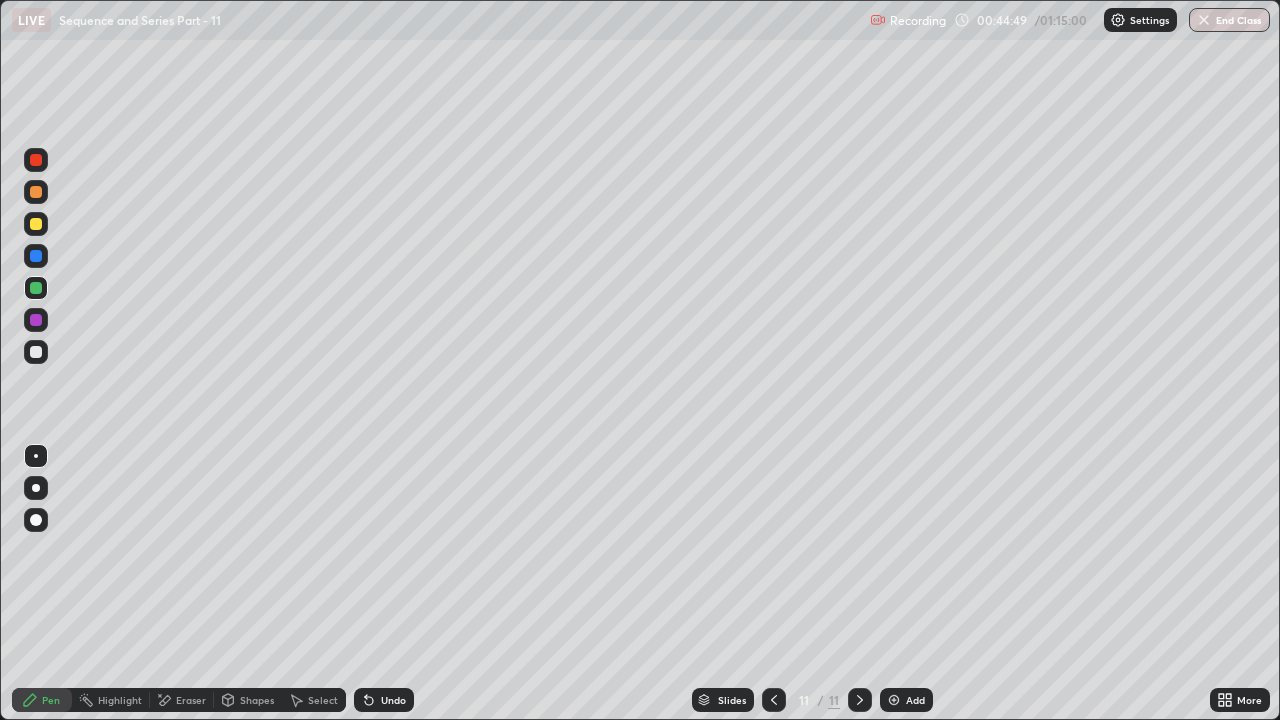 click on "Eraser" at bounding box center (191, 700) 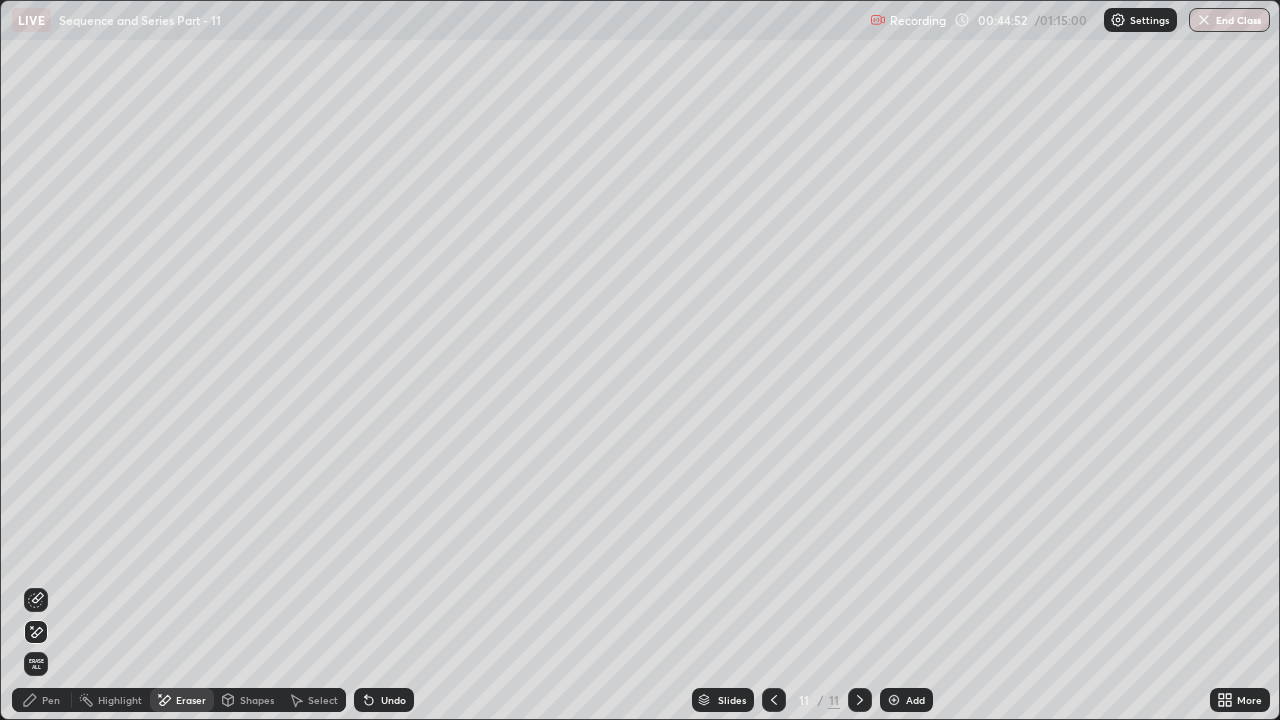 click on "Pen" at bounding box center [42, 700] 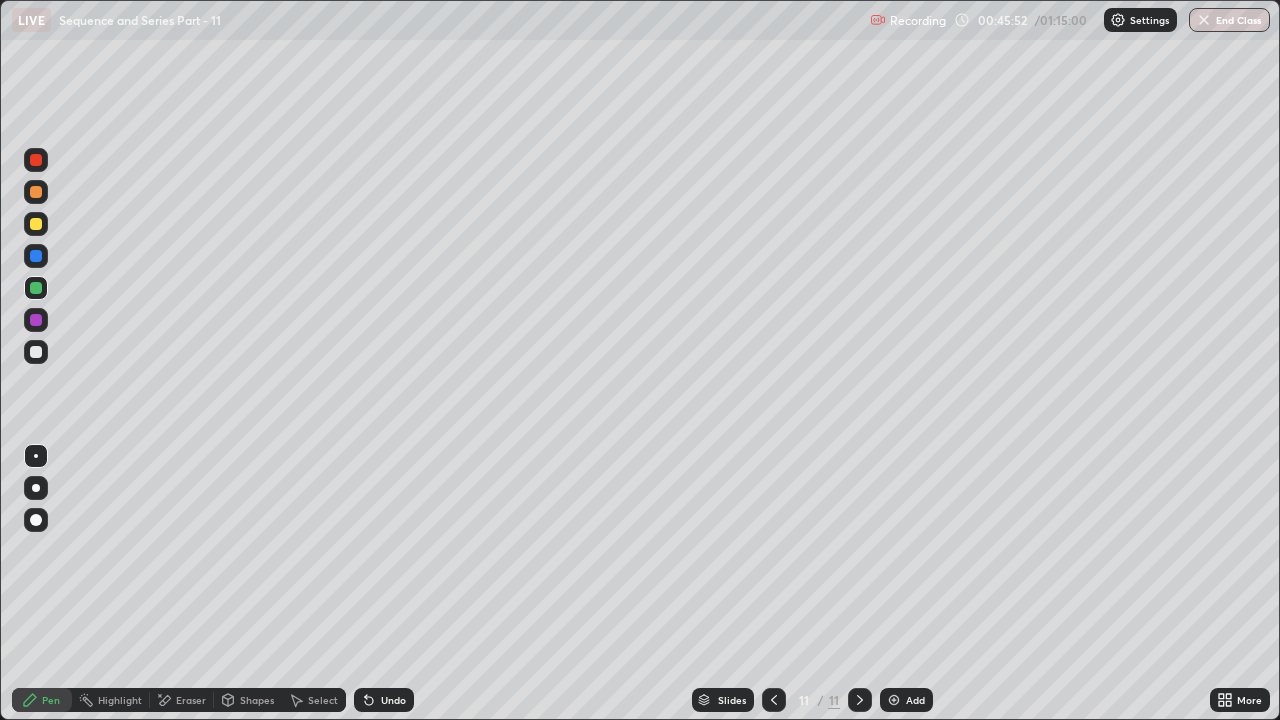 click on "Eraser" at bounding box center (191, 700) 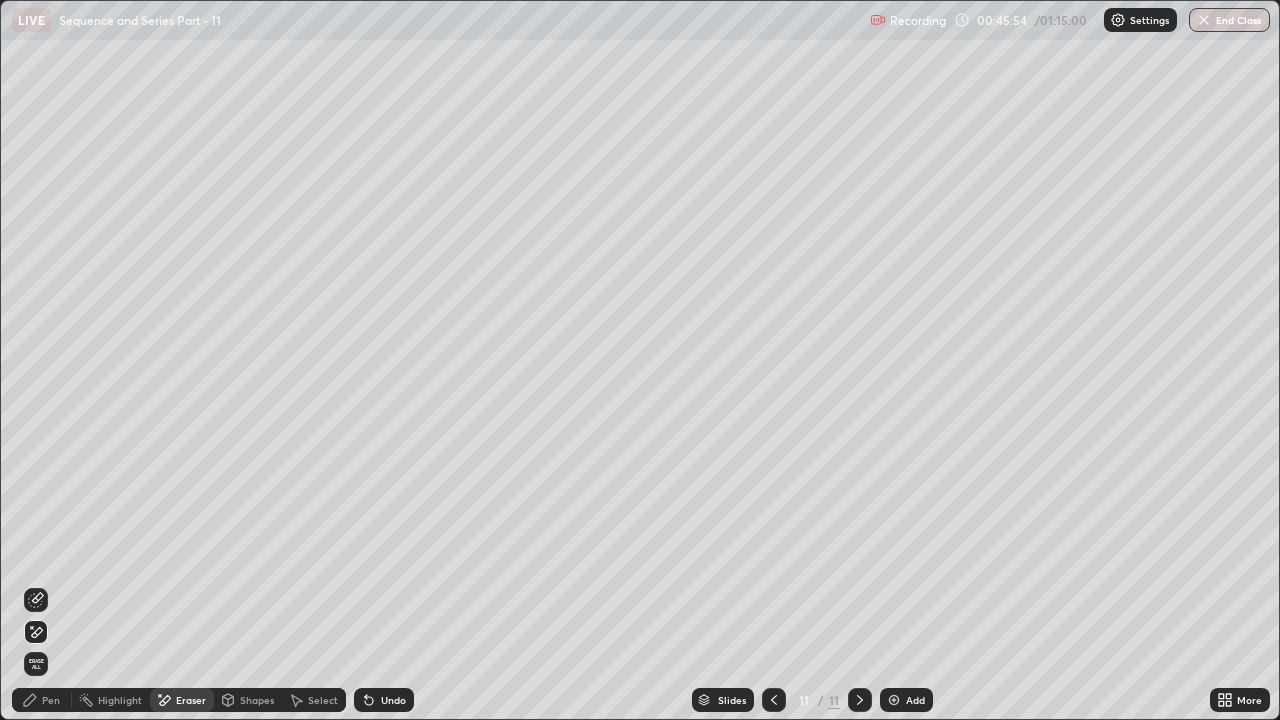 click on "Pen" at bounding box center [51, 700] 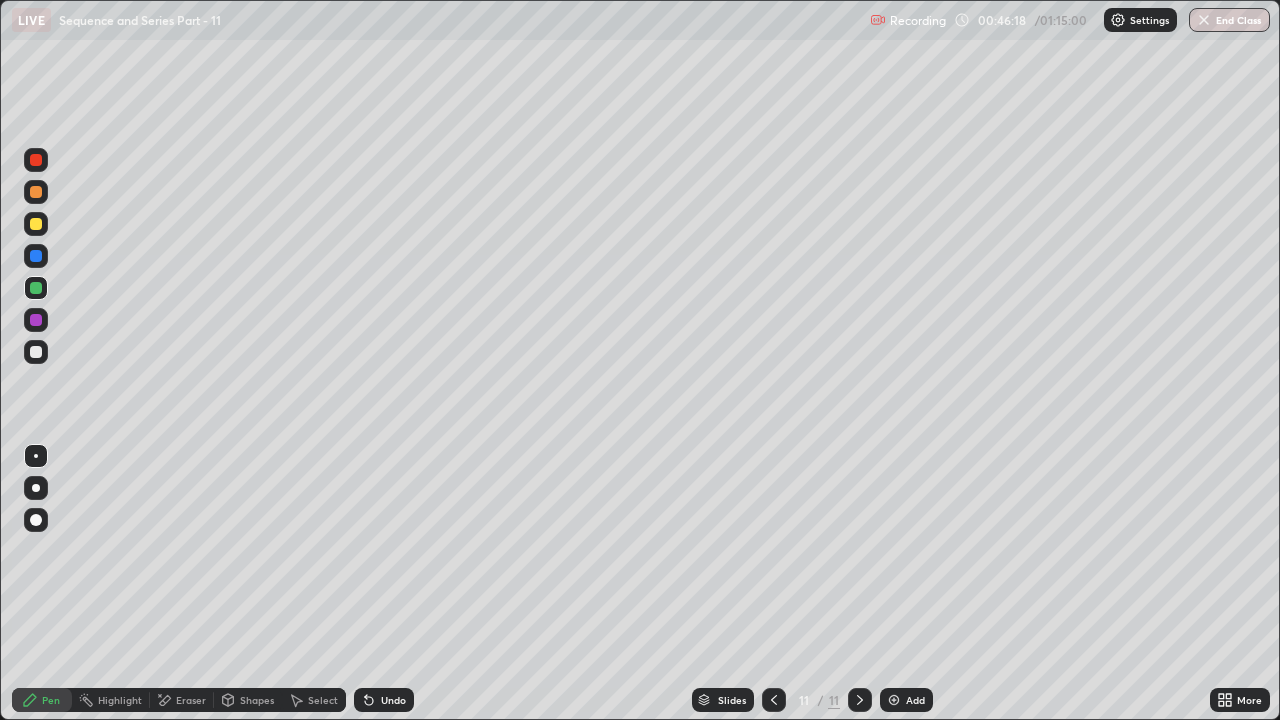 click on "Eraser" at bounding box center (191, 700) 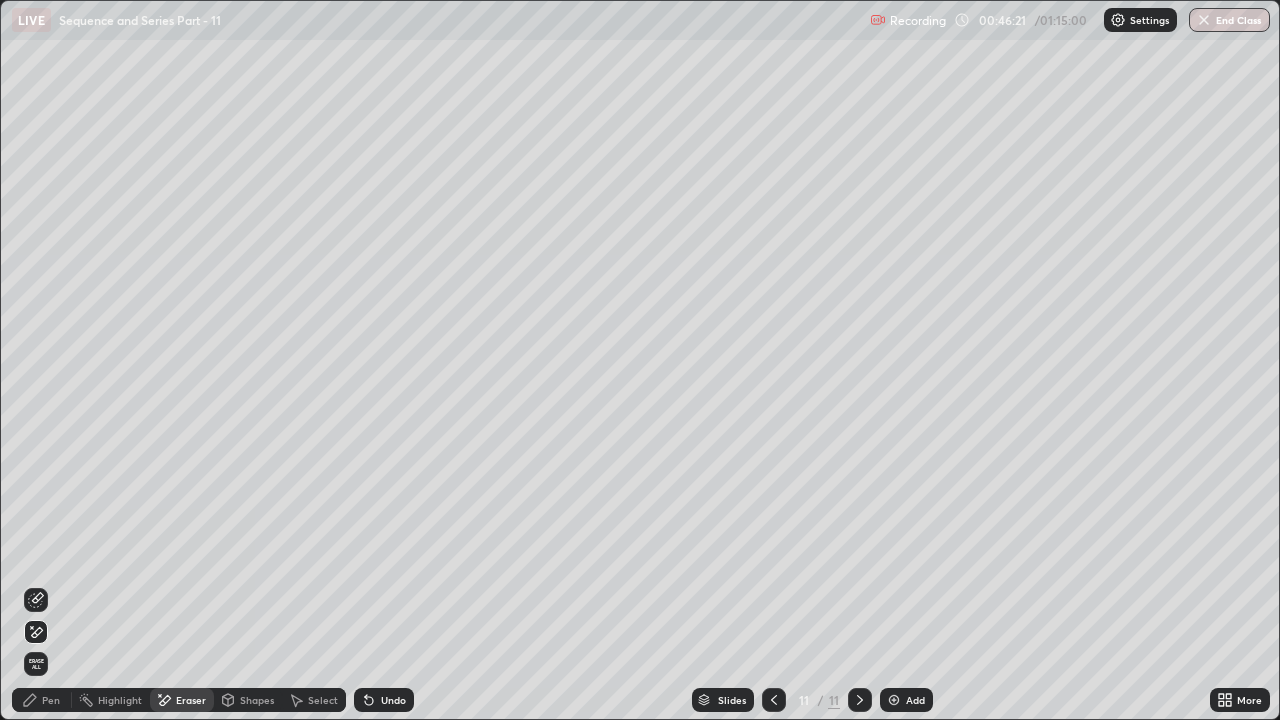 click on "Pen" at bounding box center [51, 700] 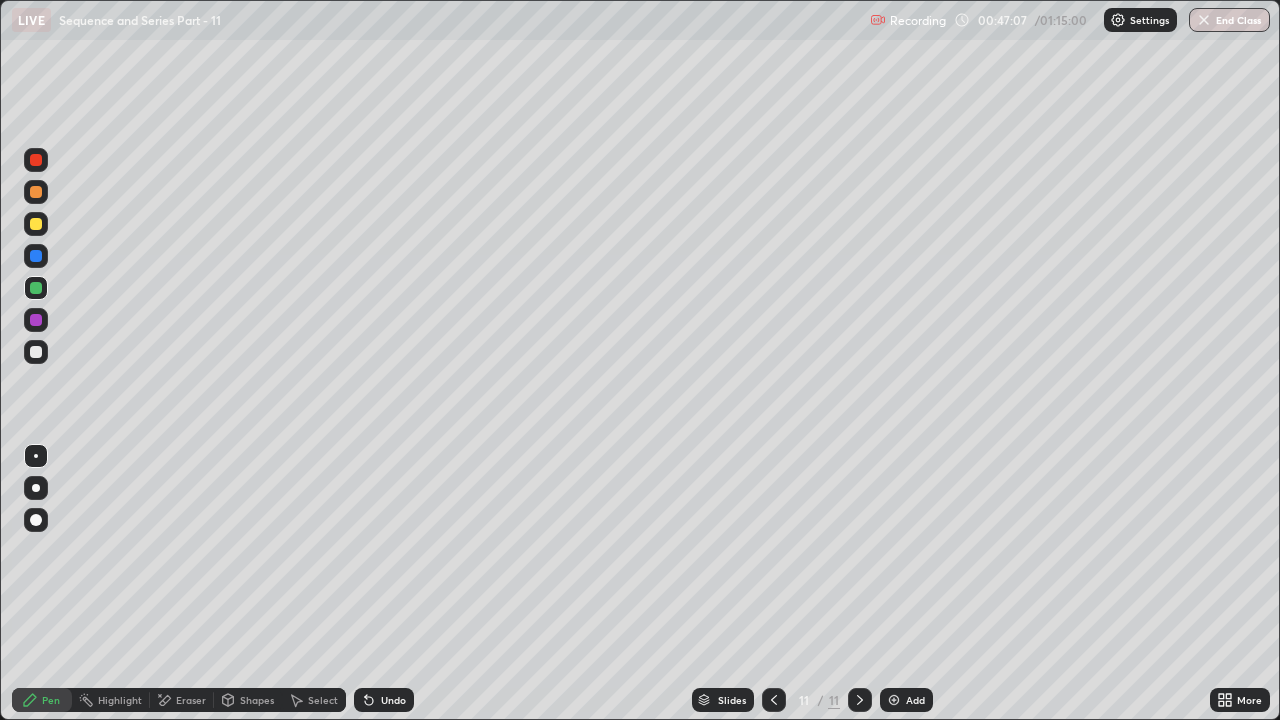 click on "Undo" at bounding box center (393, 700) 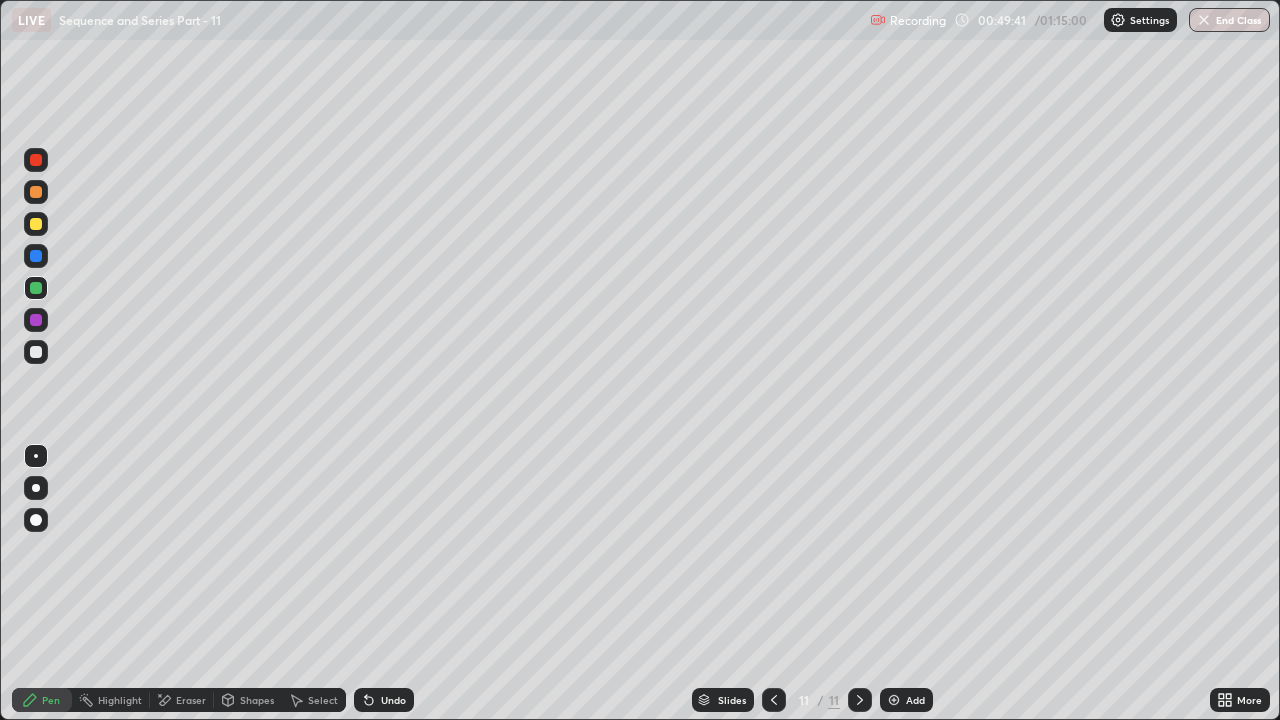 click at bounding box center (894, 700) 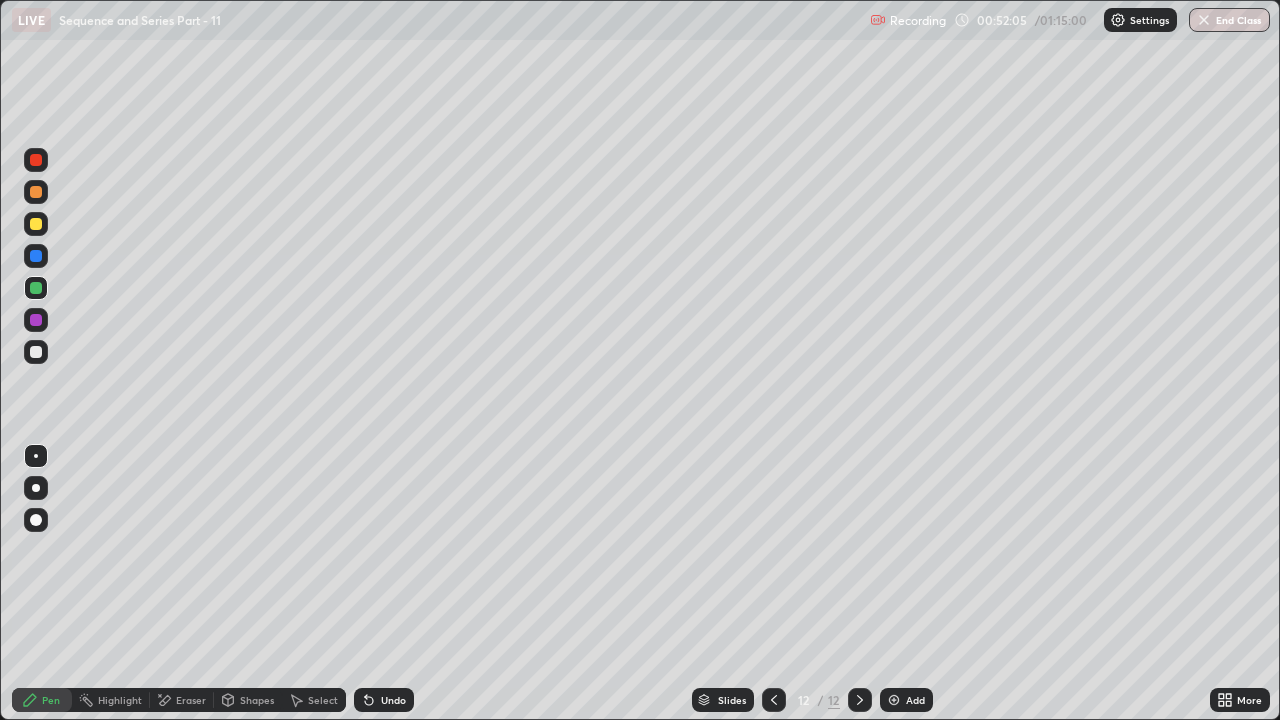 click on "Undo" at bounding box center [393, 700] 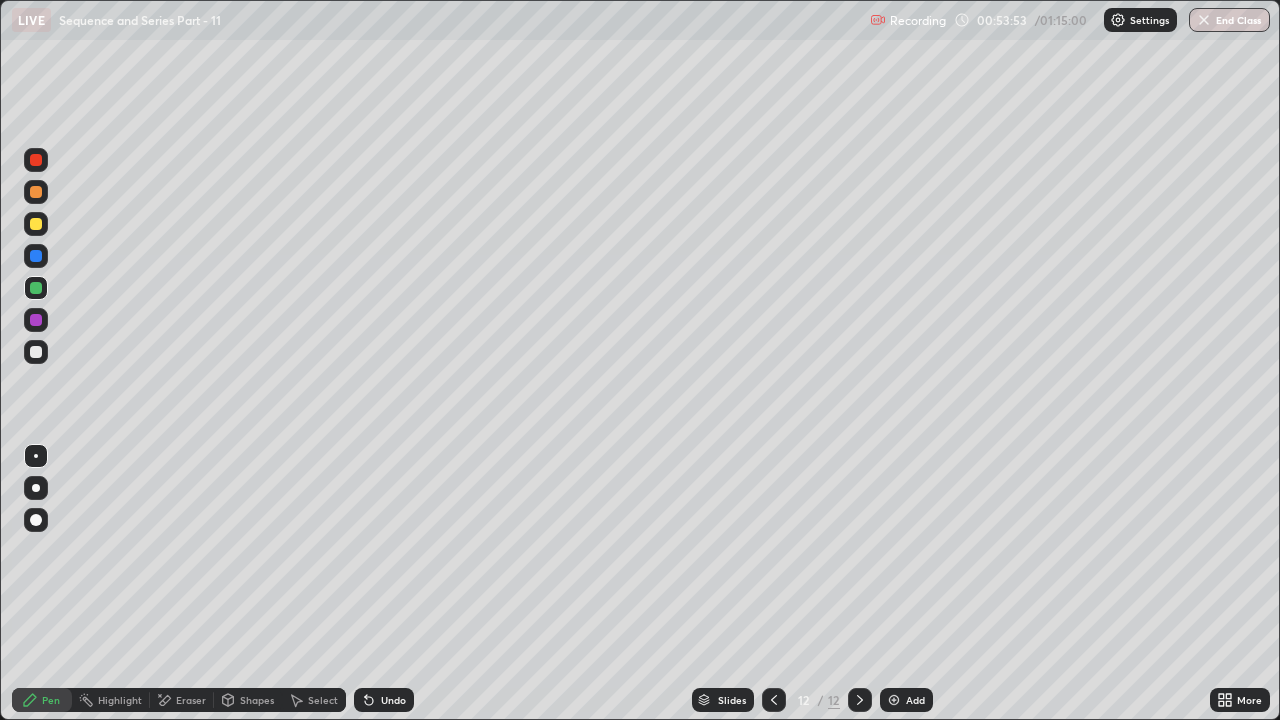 click on "Add" at bounding box center (906, 700) 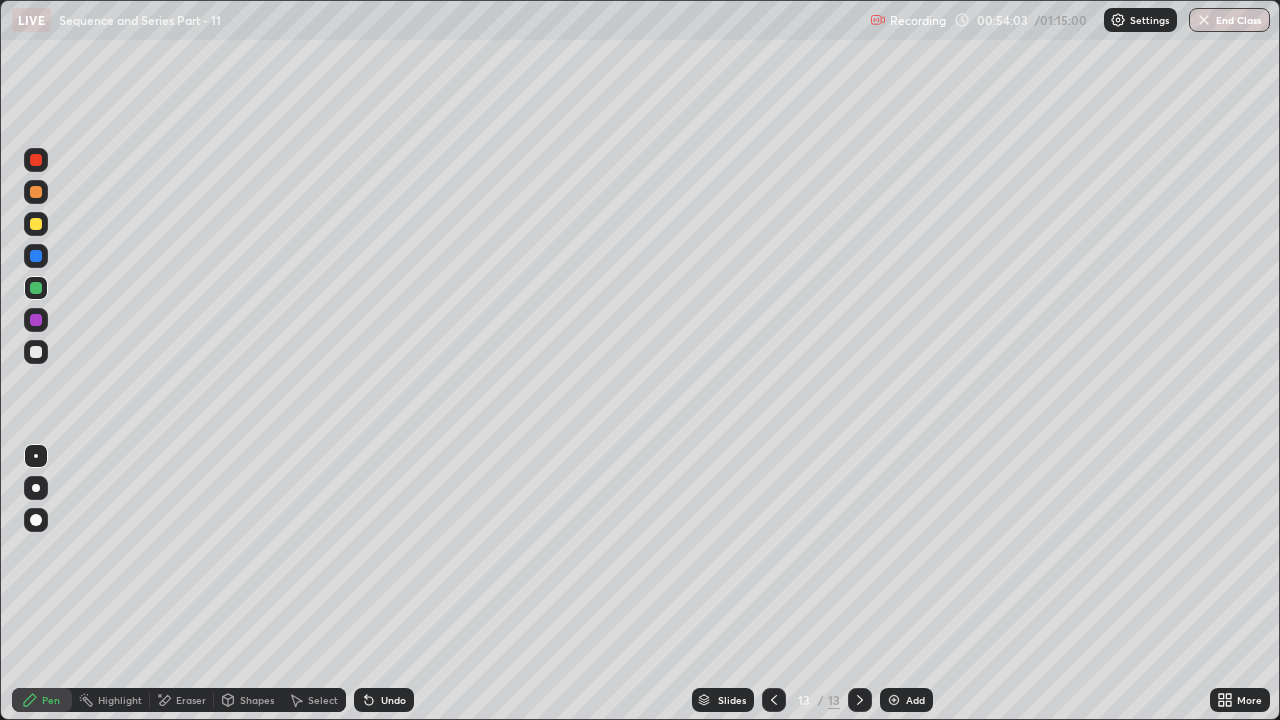 click on "Undo" at bounding box center (393, 700) 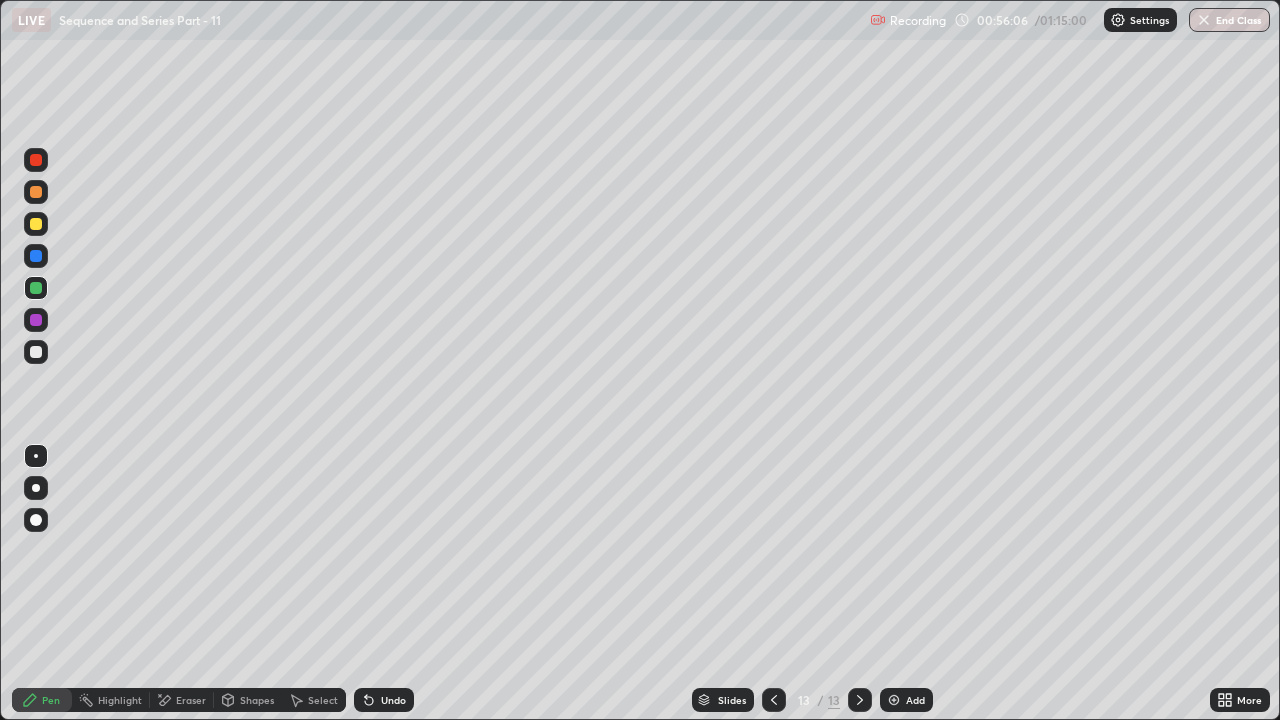 click on "Undo" at bounding box center (384, 700) 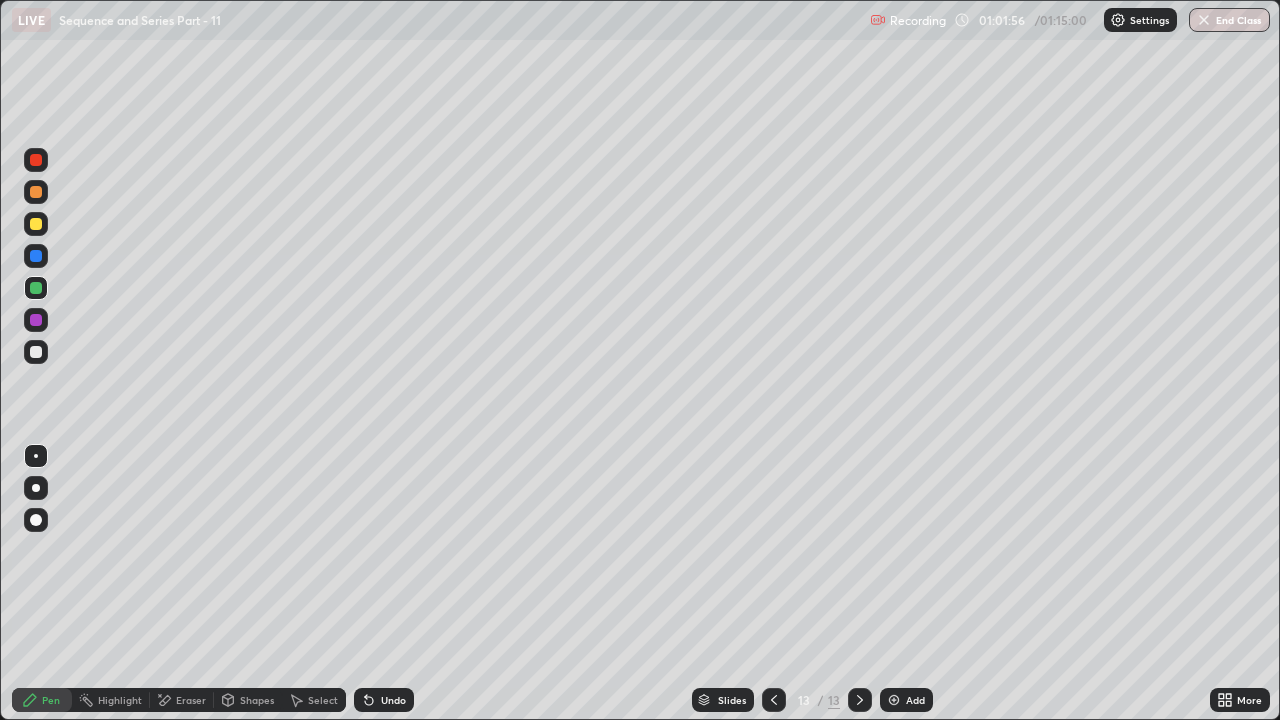 click on "Add" at bounding box center [906, 700] 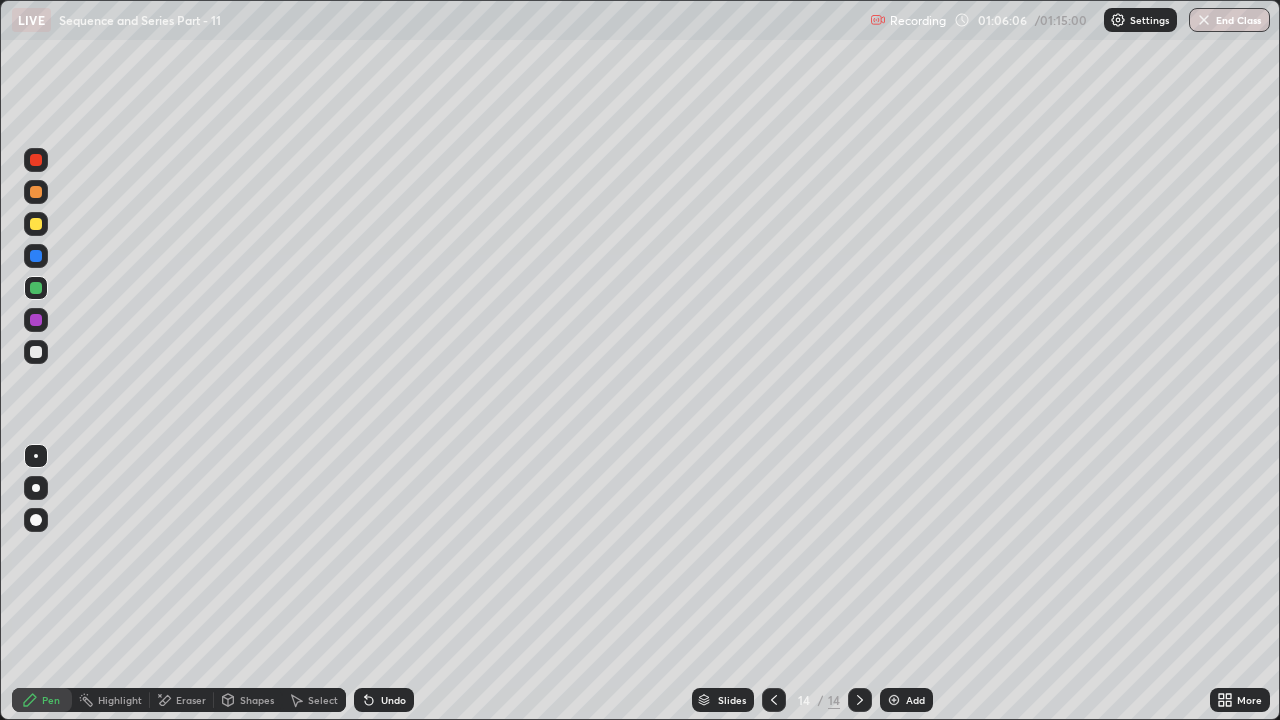 click on "Eraser" at bounding box center [191, 700] 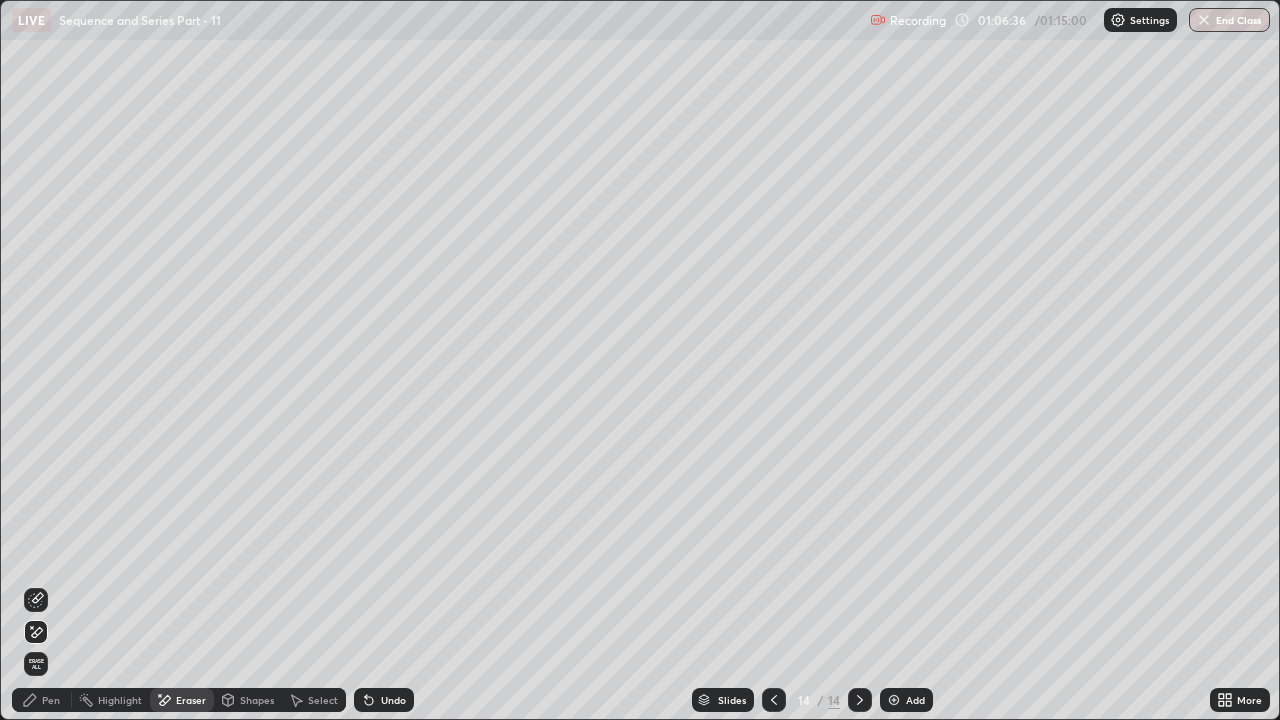 click on "Pen" at bounding box center [51, 700] 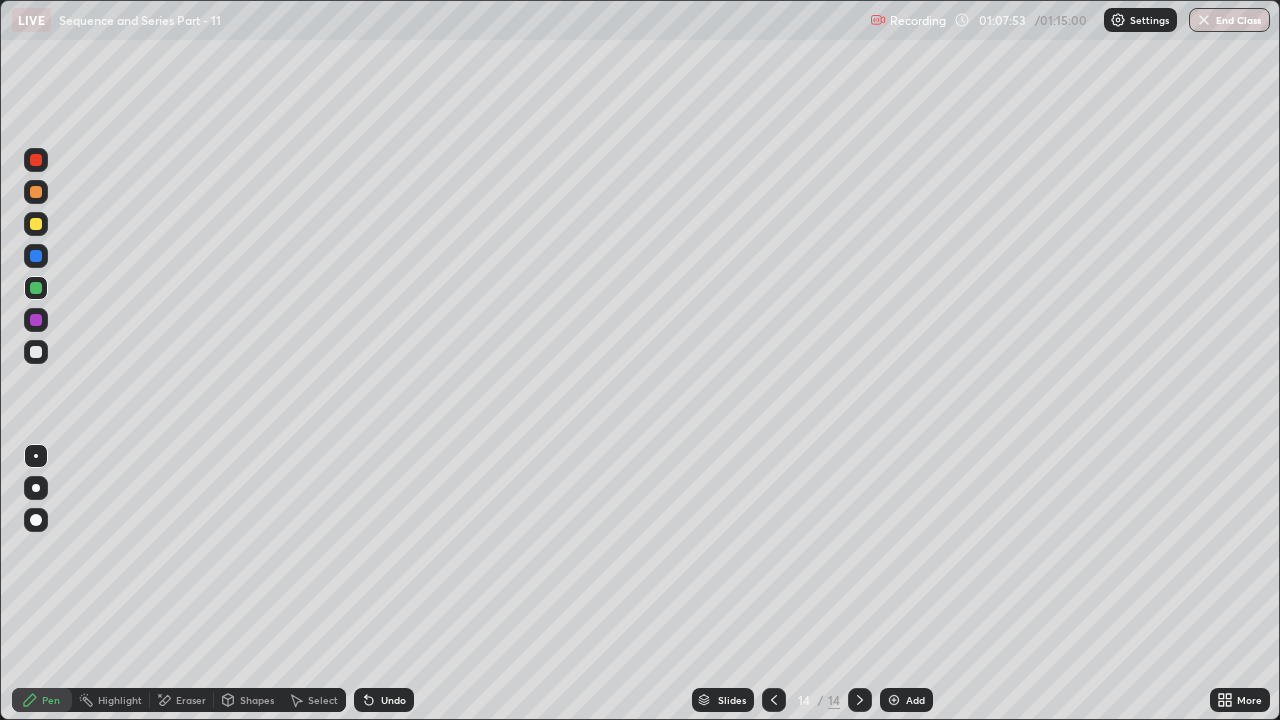 click on "Undo" at bounding box center (384, 700) 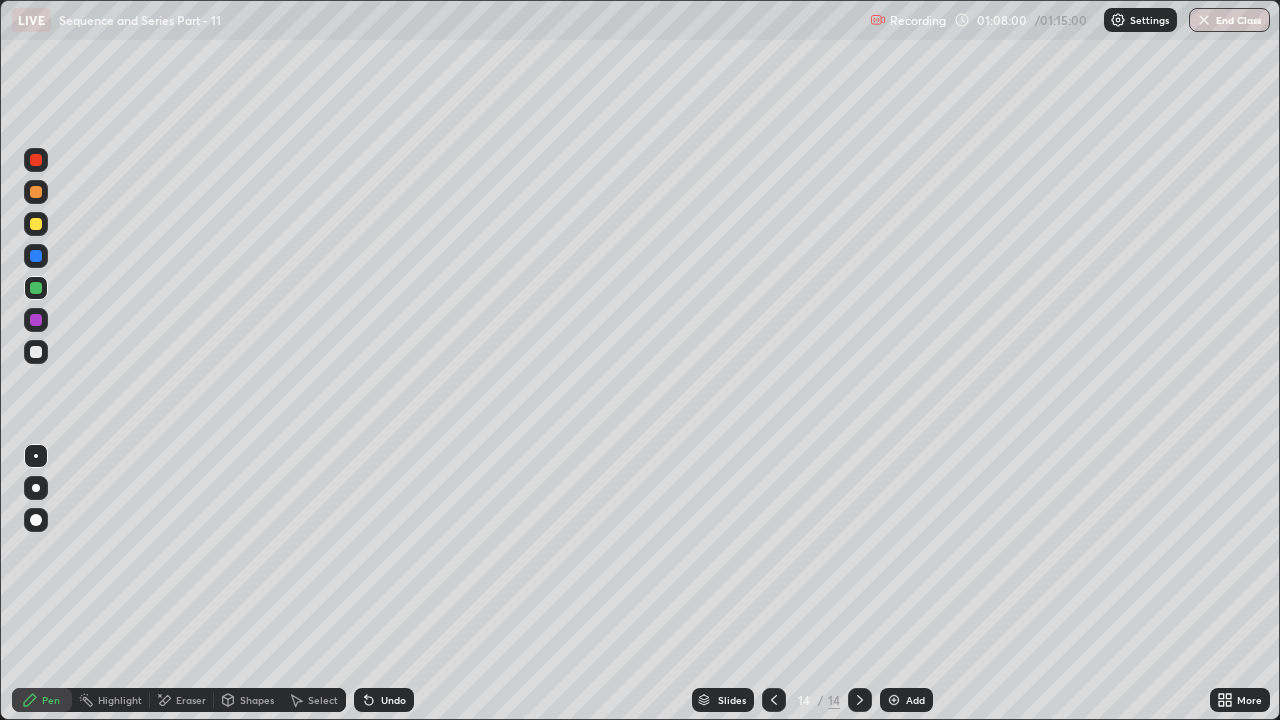 click on "Eraser" at bounding box center (191, 700) 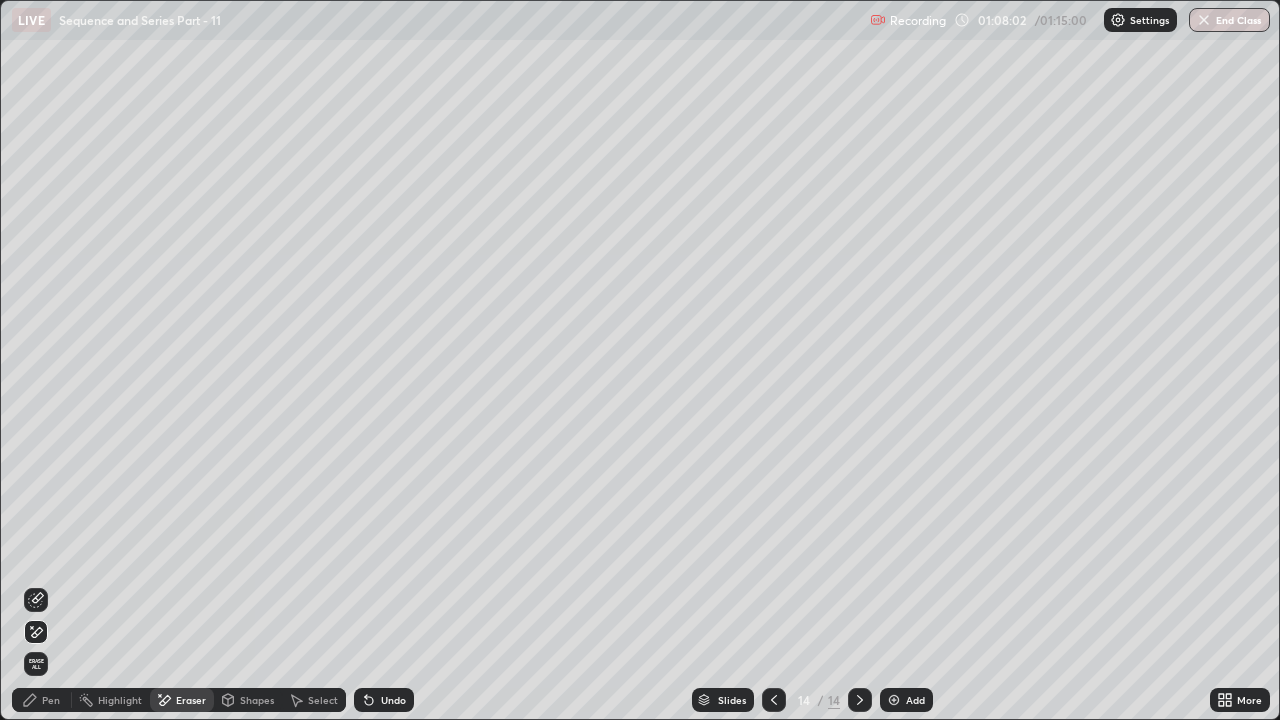 click on "Pen" at bounding box center (51, 700) 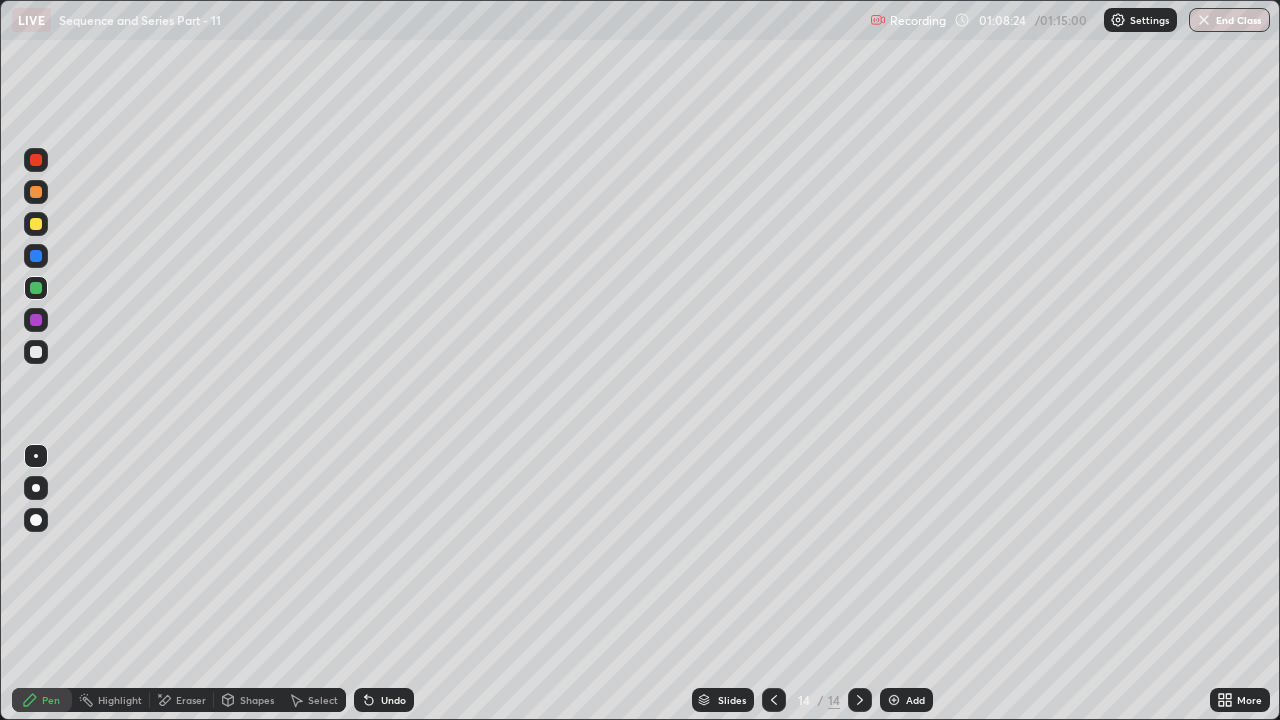 click on "Eraser" at bounding box center (191, 700) 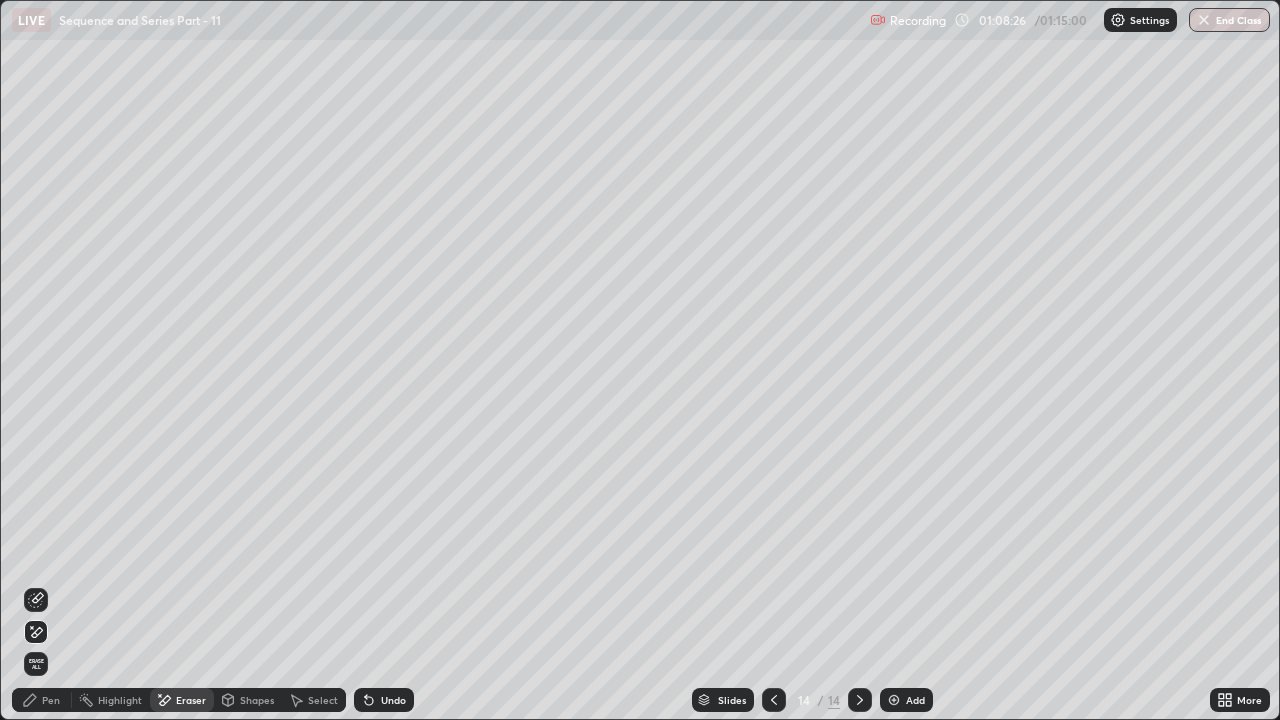 click on "Pen" at bounding box center [51, 700] 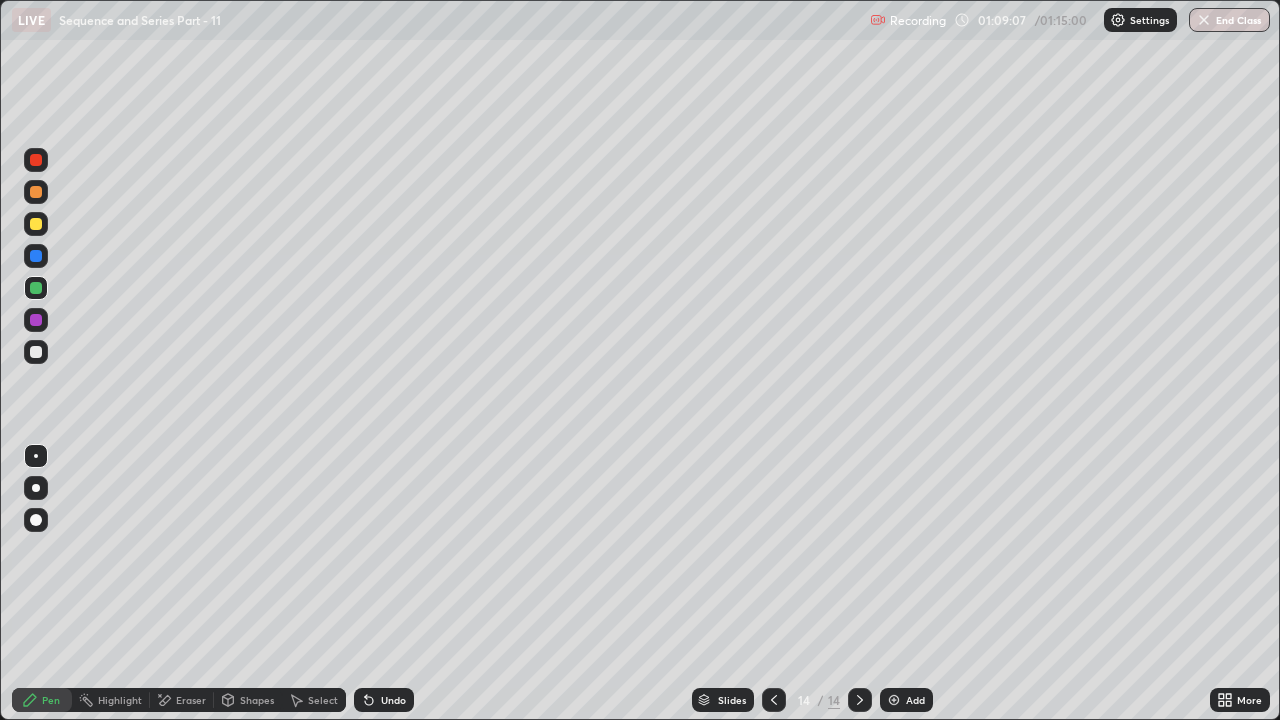 click on "Eraser" at bounding box center [191, 700] 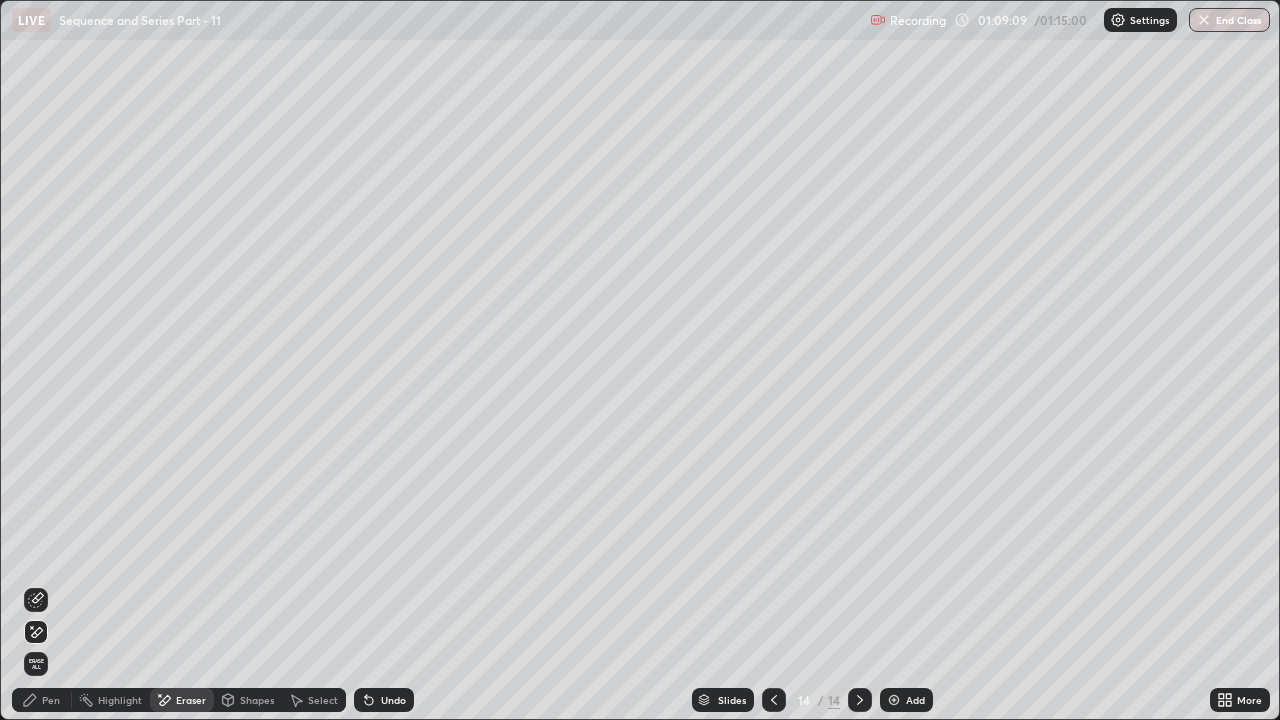 click on "Pen" at bounding box center (51, 700) 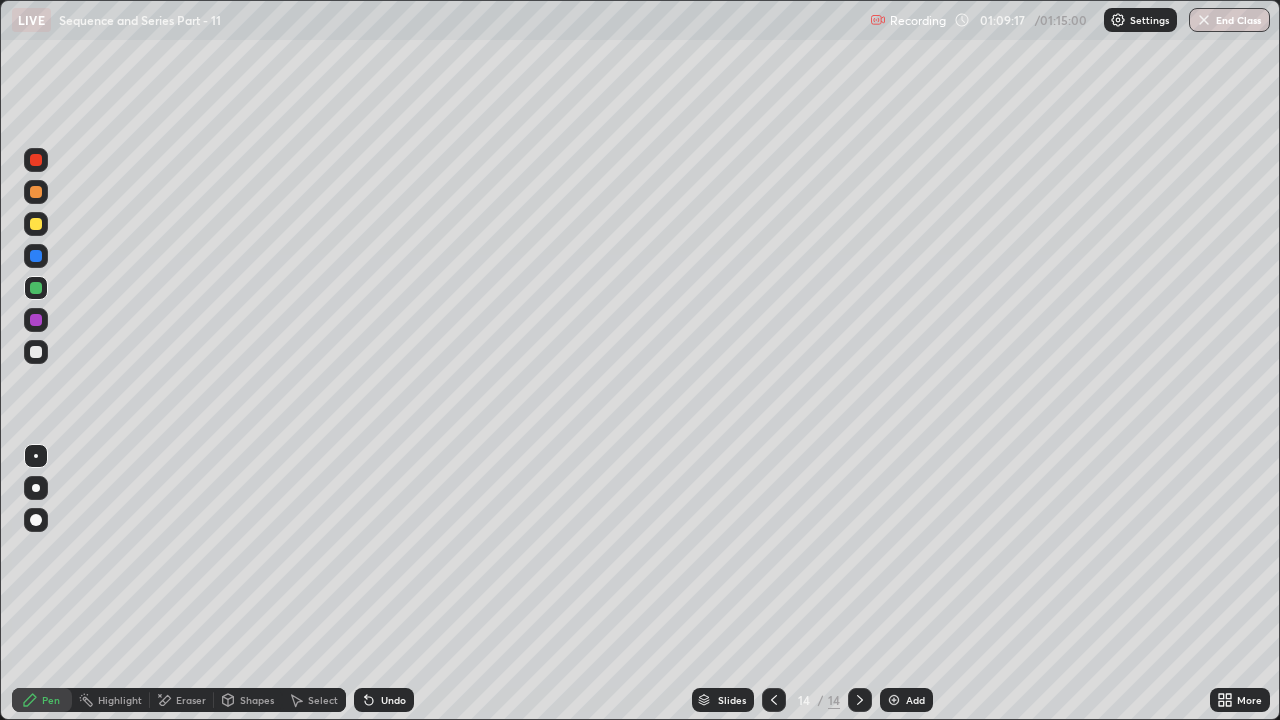 click on "Eraser" at bounding box center [191, 700] 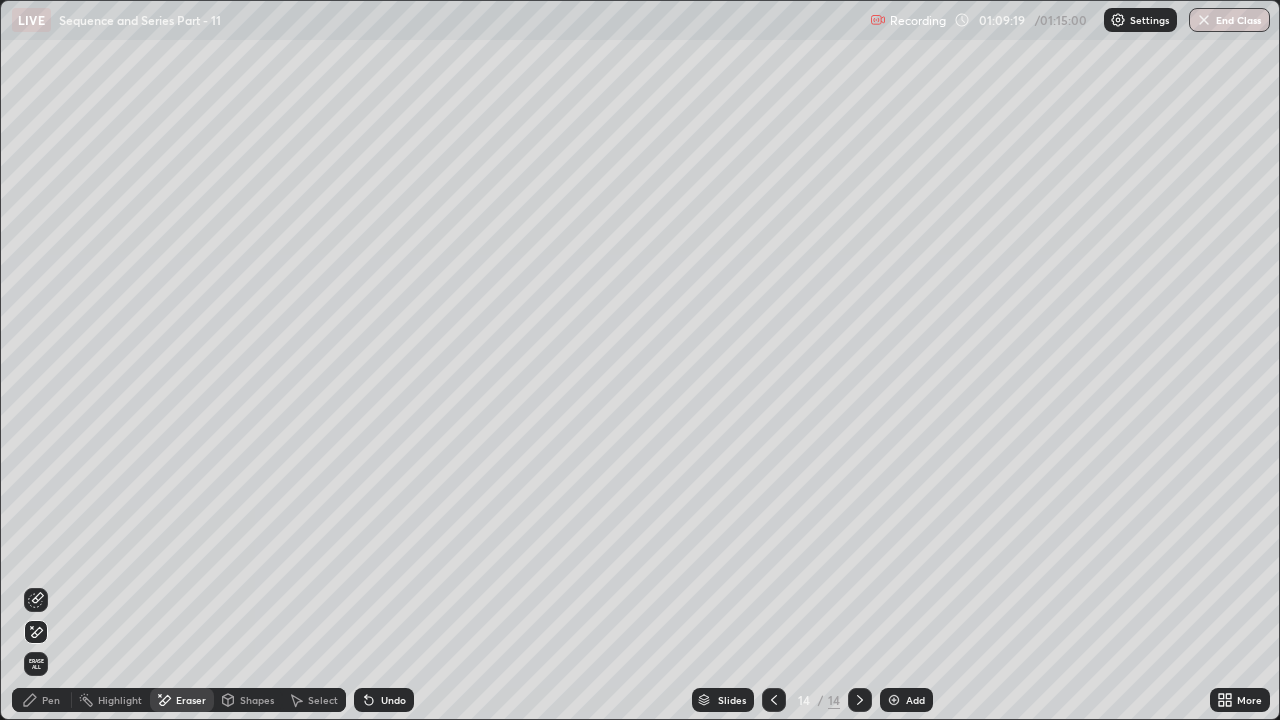 click on "Pen" at bounding box center [51, 700] 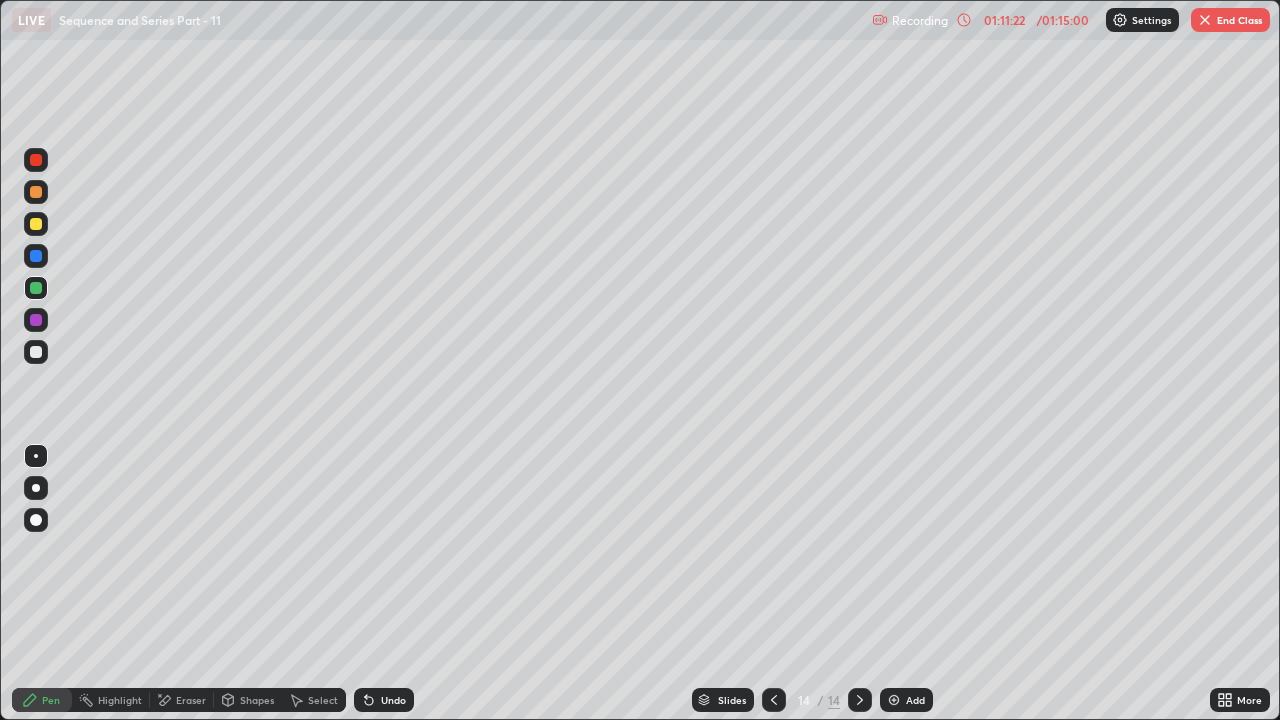 click on "Eraser" at bounding box center [191, 700] 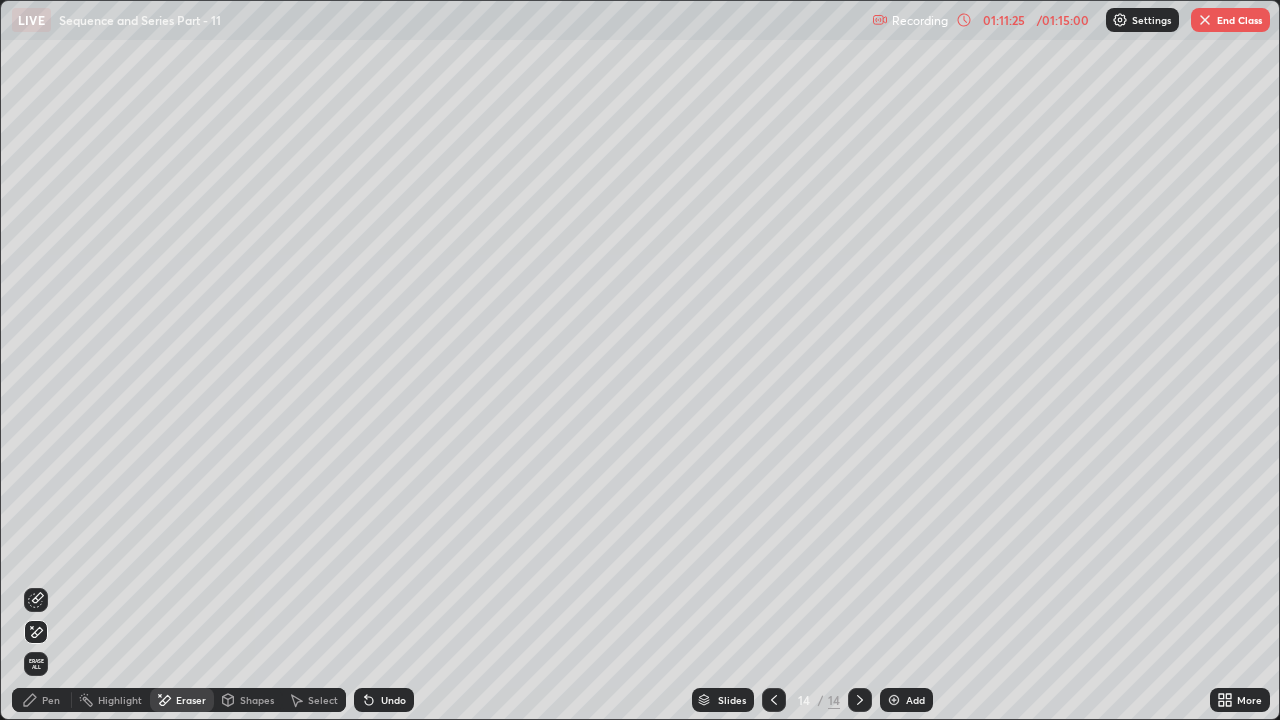 click on "Pen" at bounding box center [51, 700] 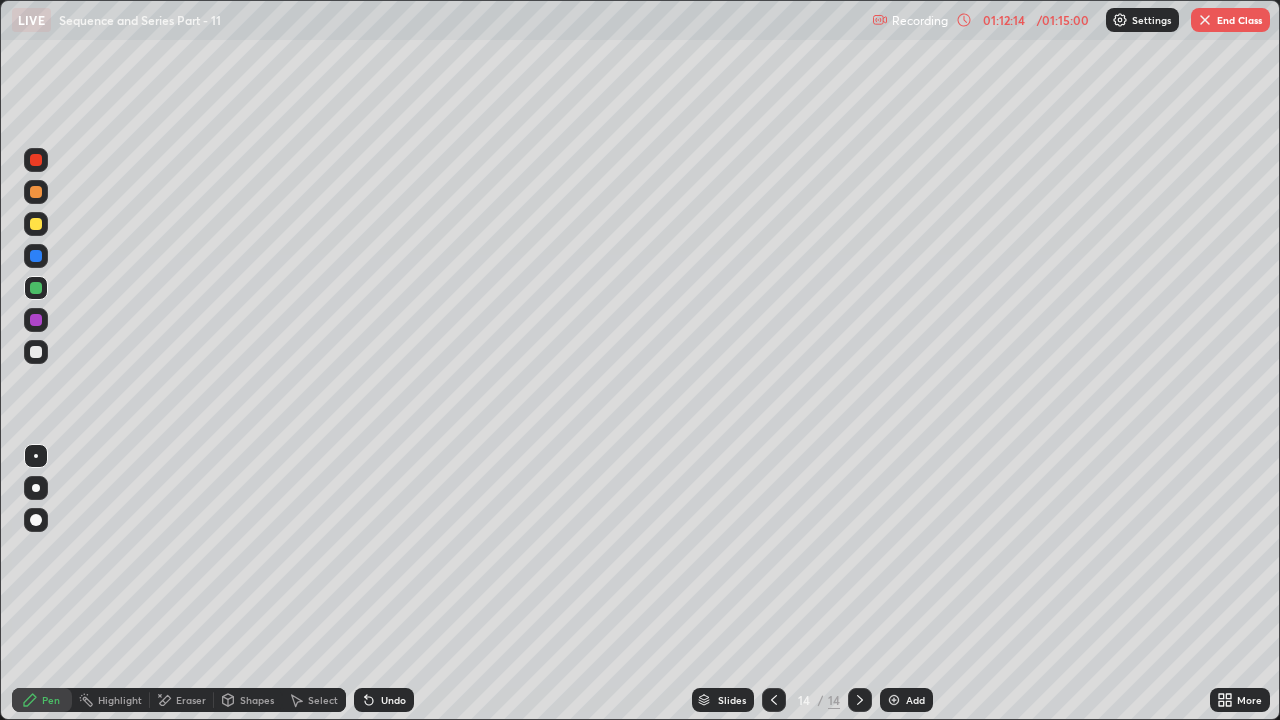 click on "End Class" at bounding box center [1230, 20] 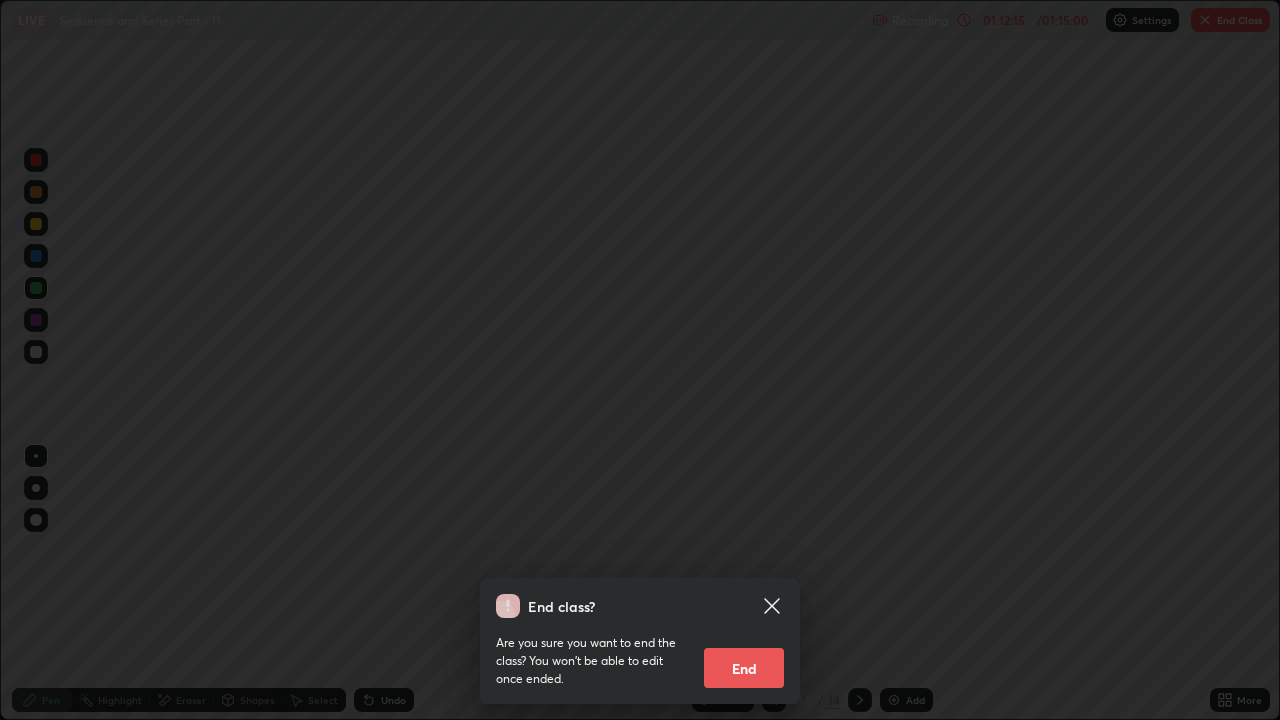click on "End" at bounding box center [744, 668] 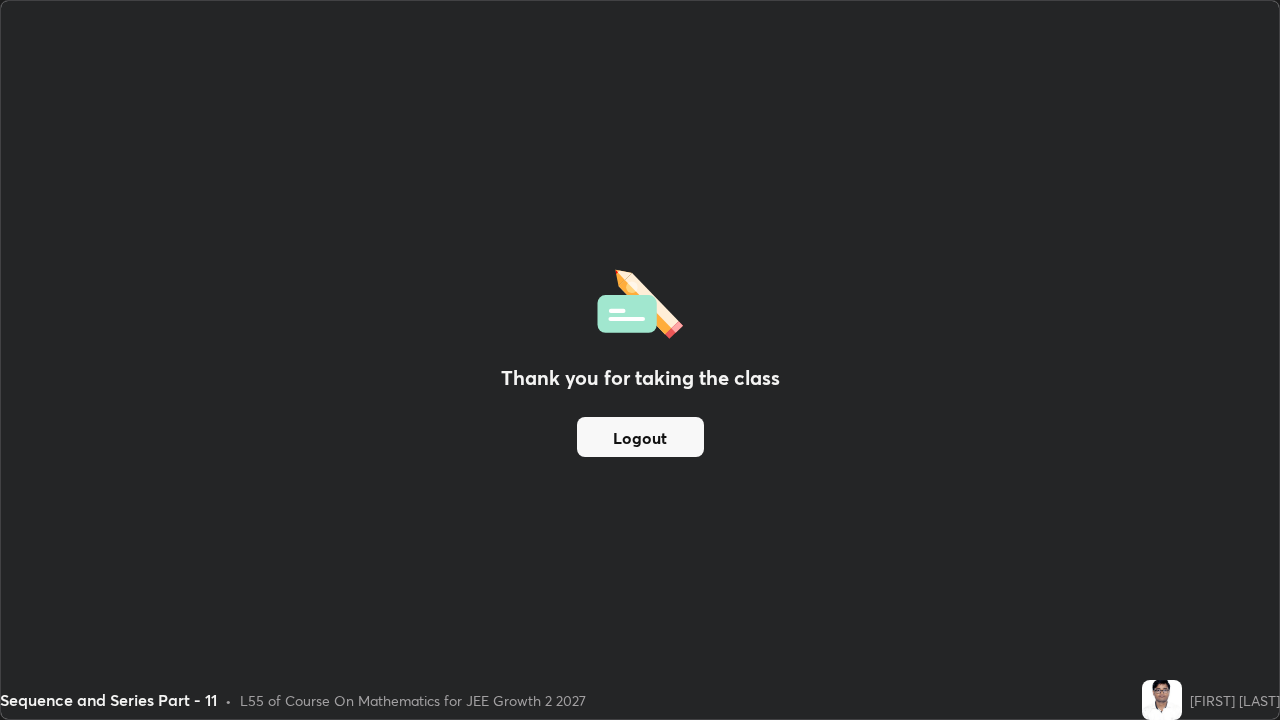 click on "Logout" at bounding box center (640, 437) 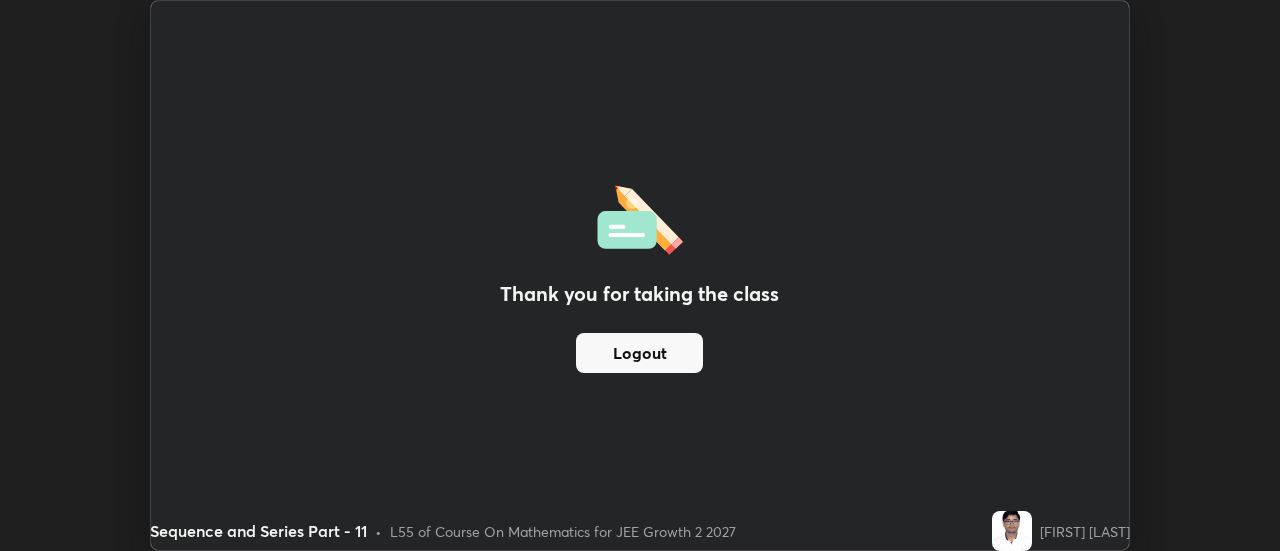 scroll, scrollTop: 551, scrollLeft: 1280, axis: both 